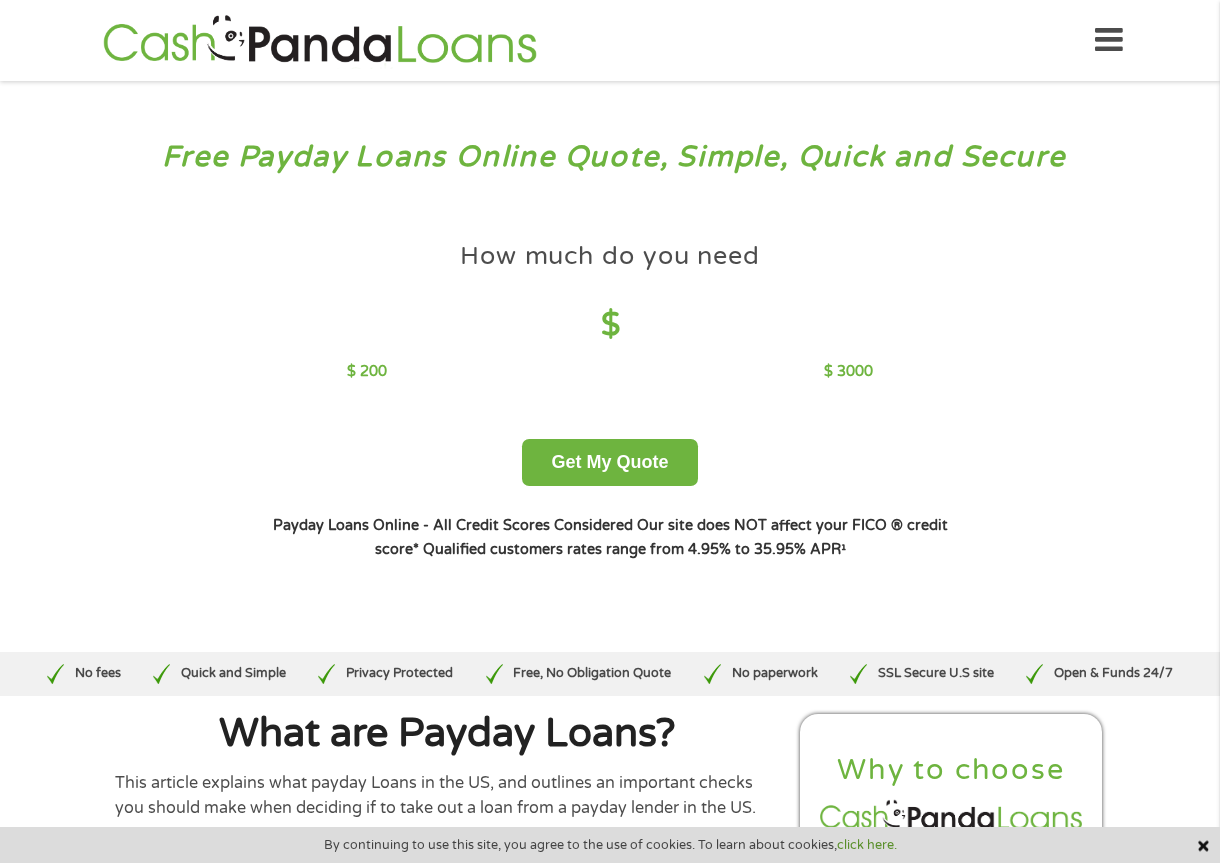 scroll, scrollTop: 0, scrollLeft: 0, axis: both 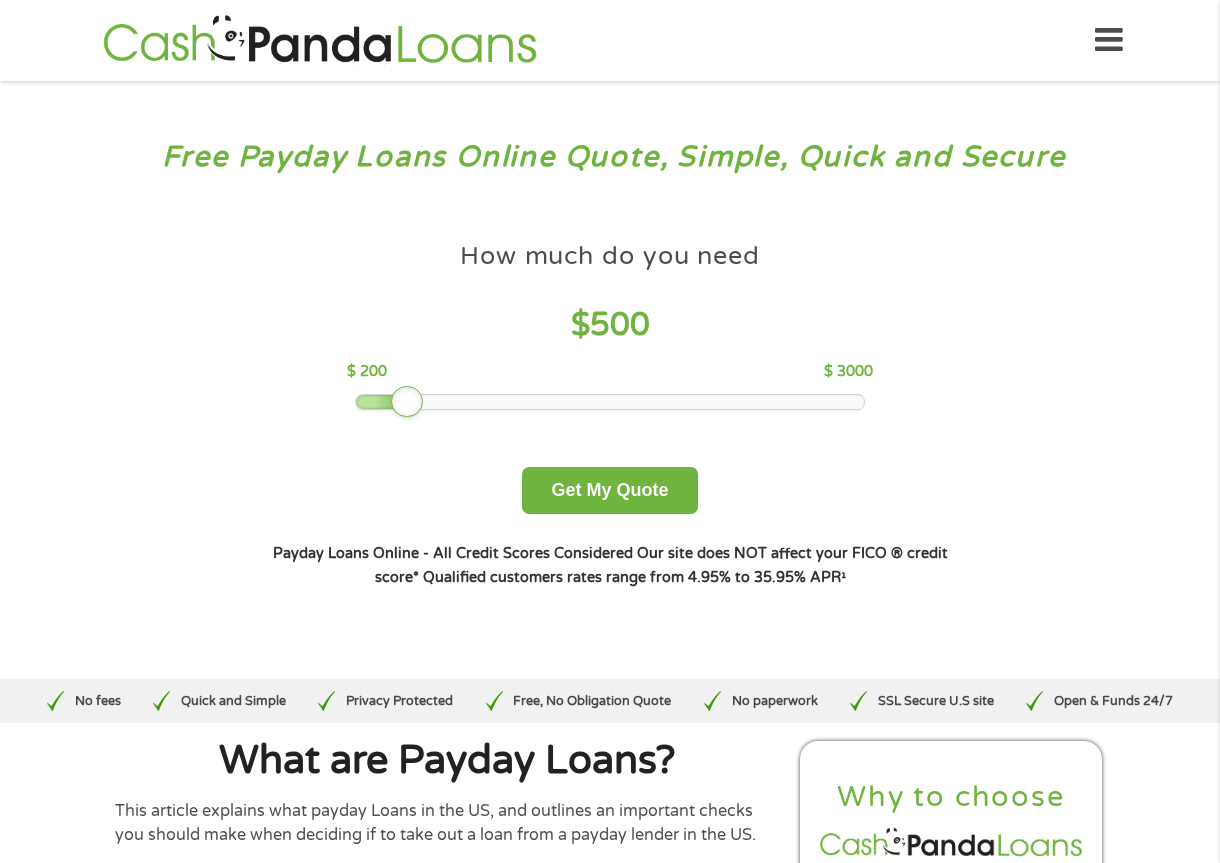 drag, startPoint x: 496, startPoint y: 397, endPoint x: 411, endPoint y: 410, distance: 85.98837 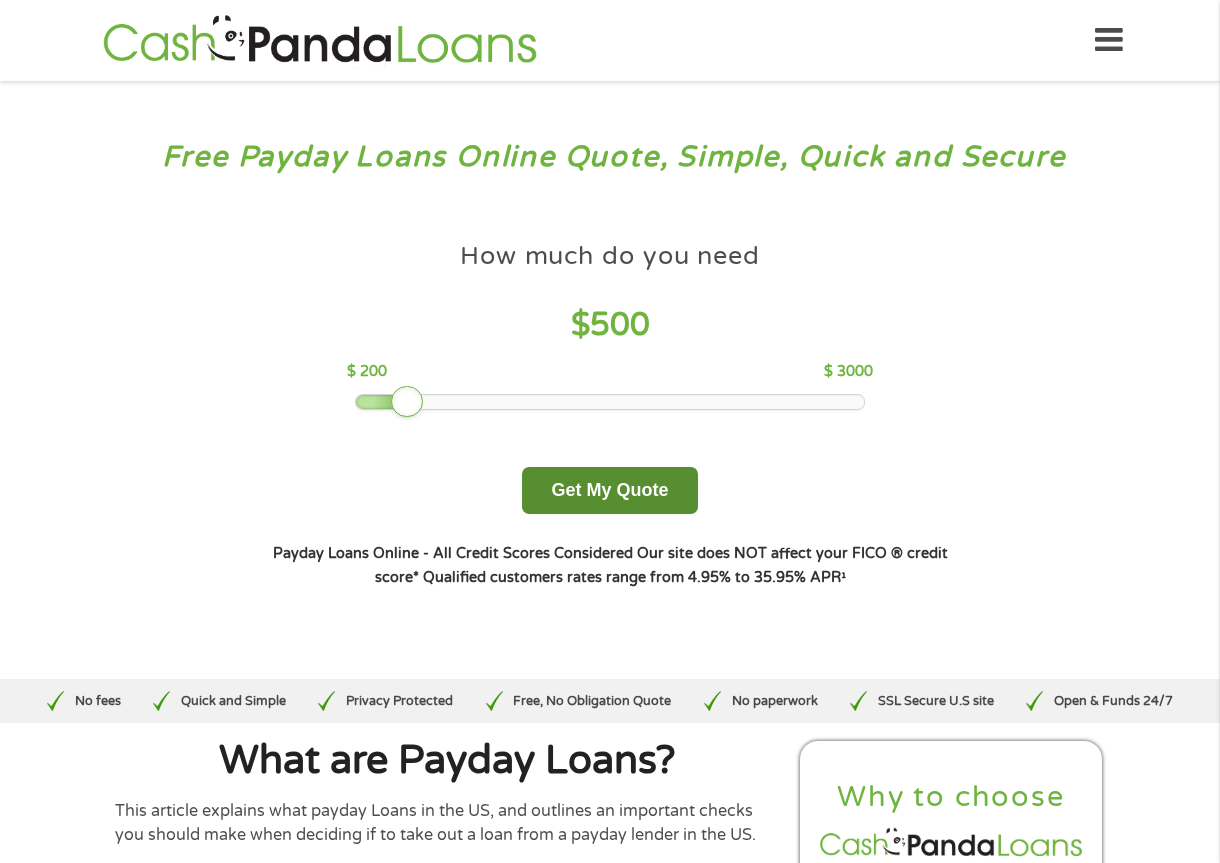 click on "Get My Quote" at bounding box center (609, 490) 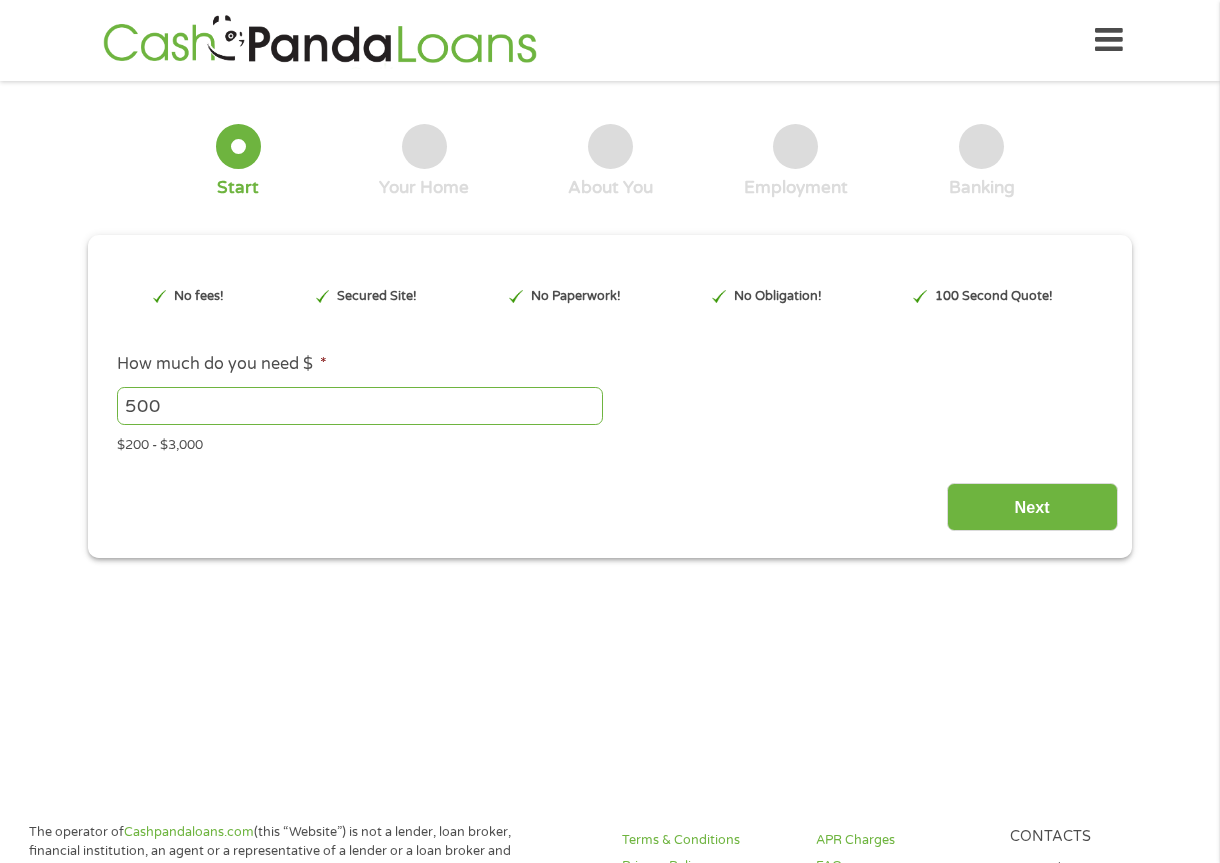 scroll, scrollTop: 0, scrollLeft: 0, axis: both 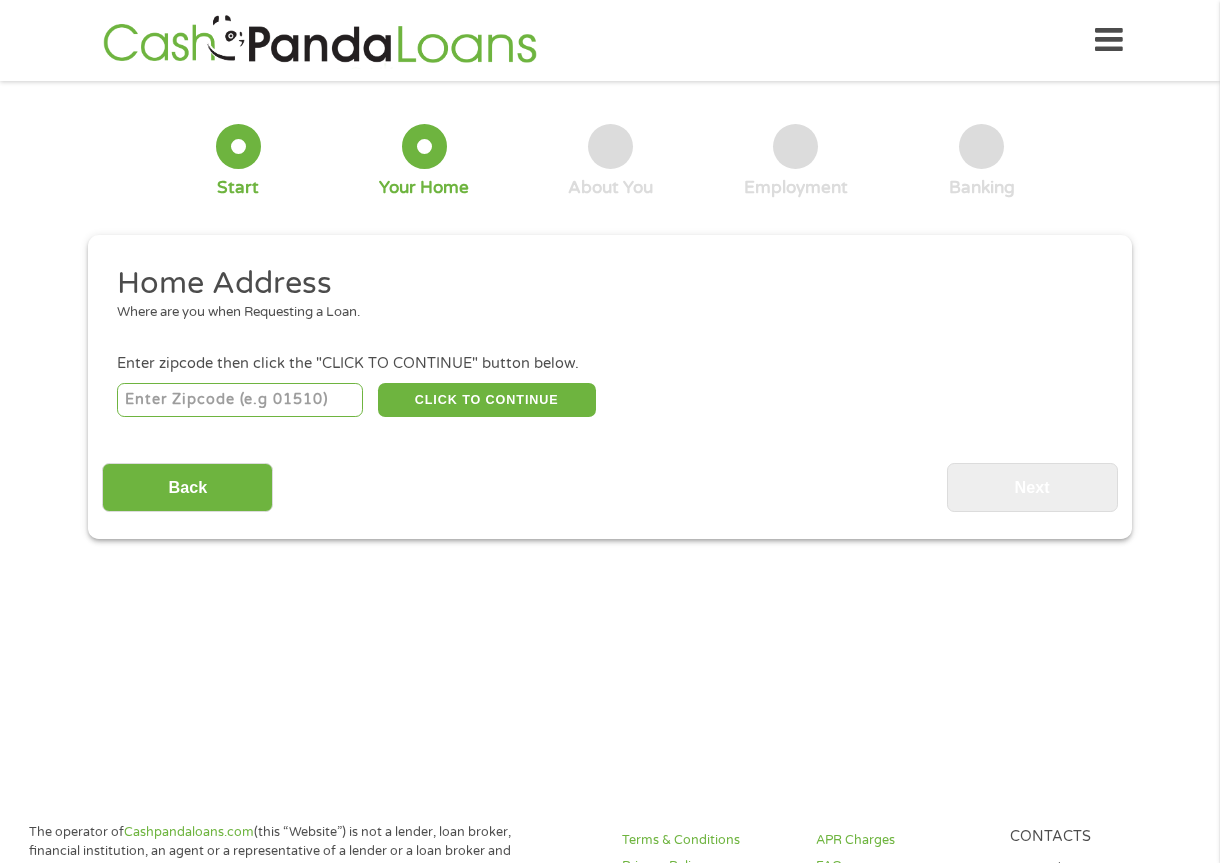 click at bounding box center [240, 400] 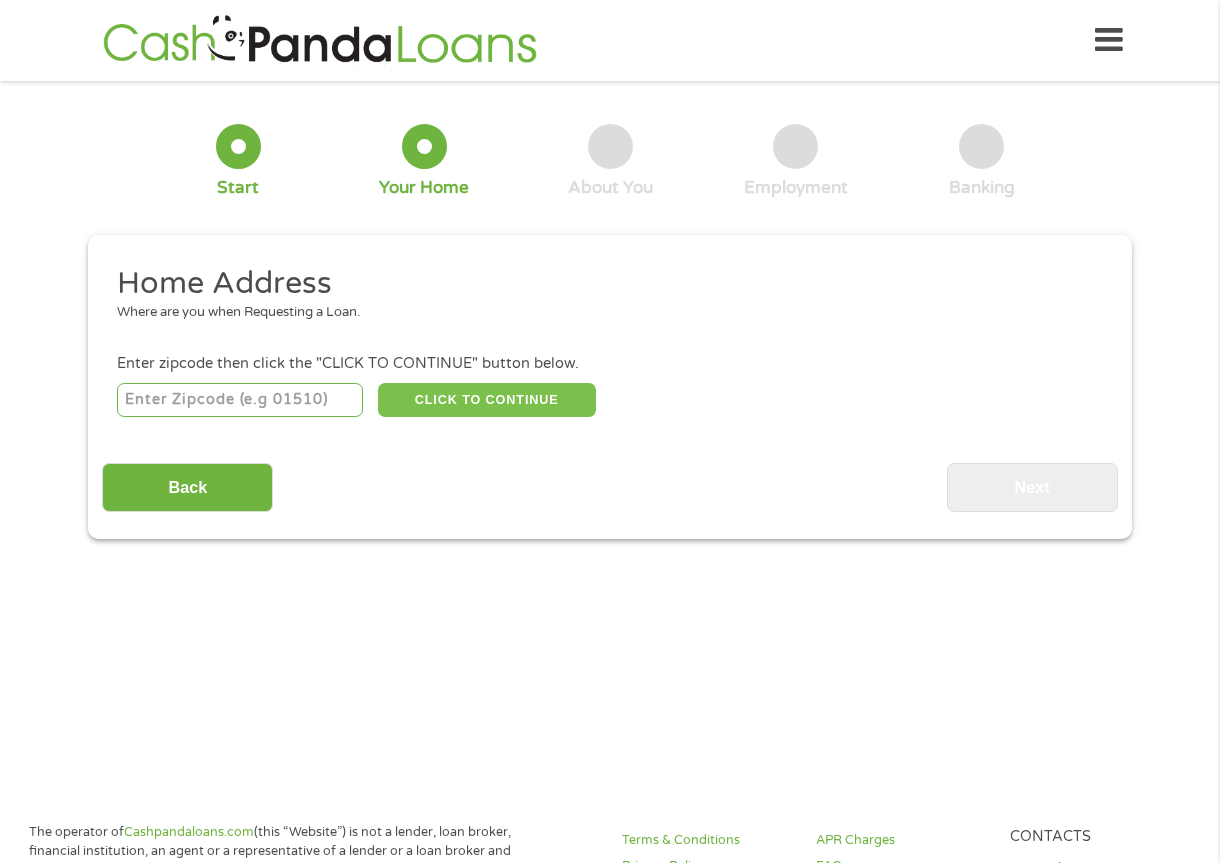 type on "[NUMBER]" 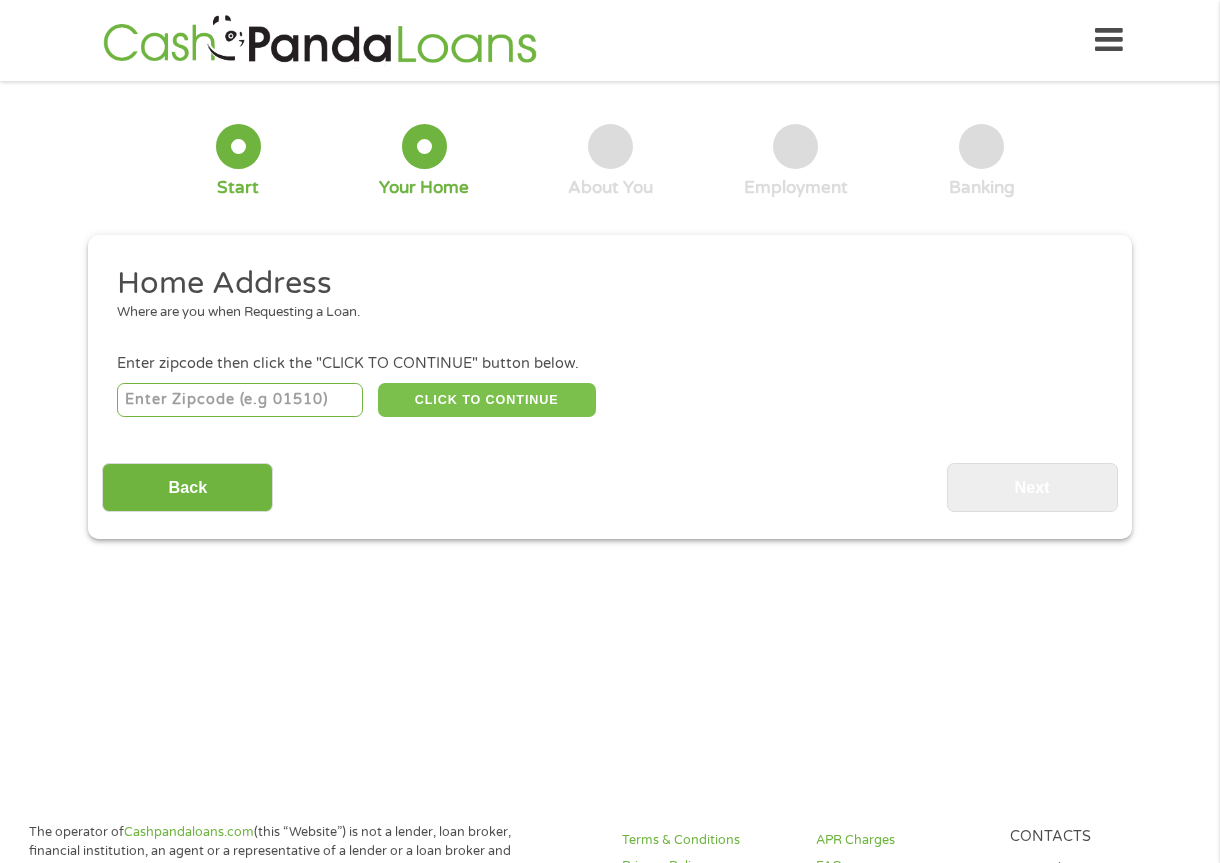 type on "[NUMBER]" 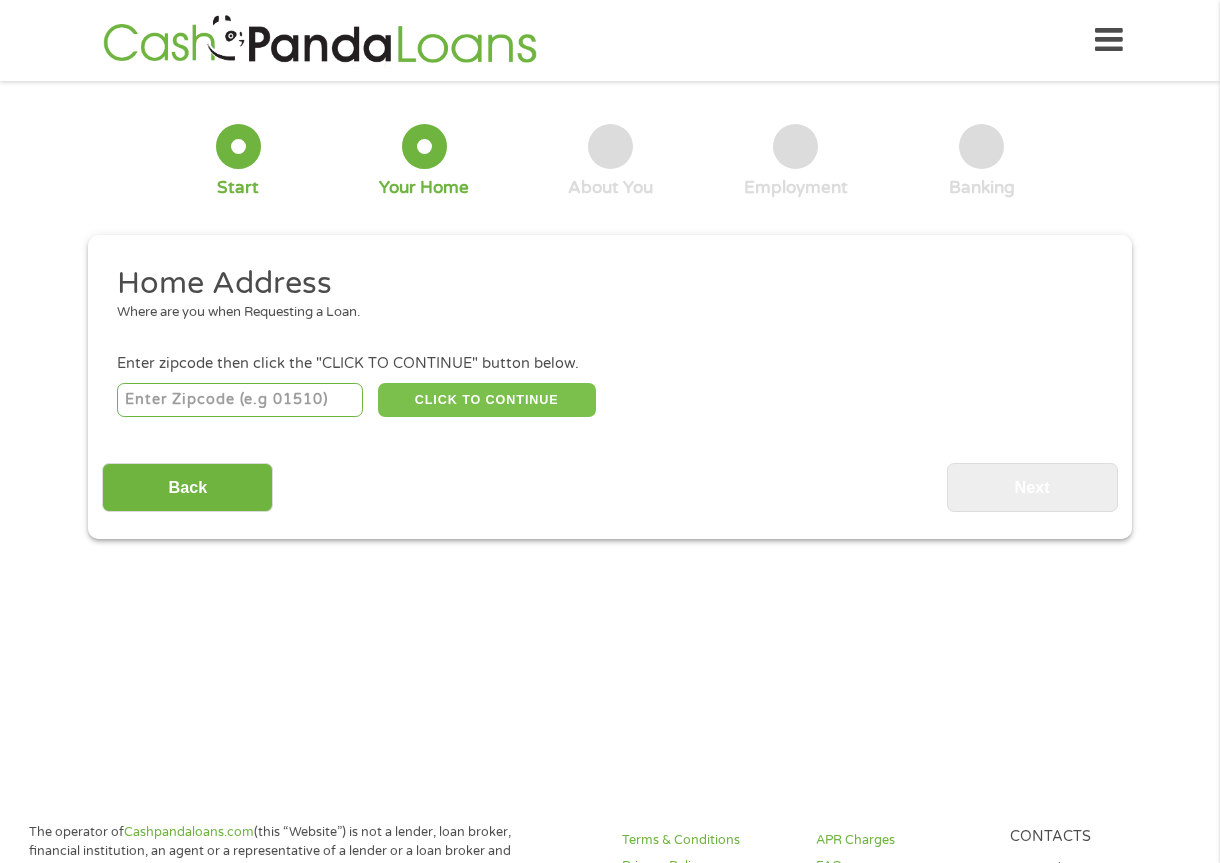 type on "[CITY]" 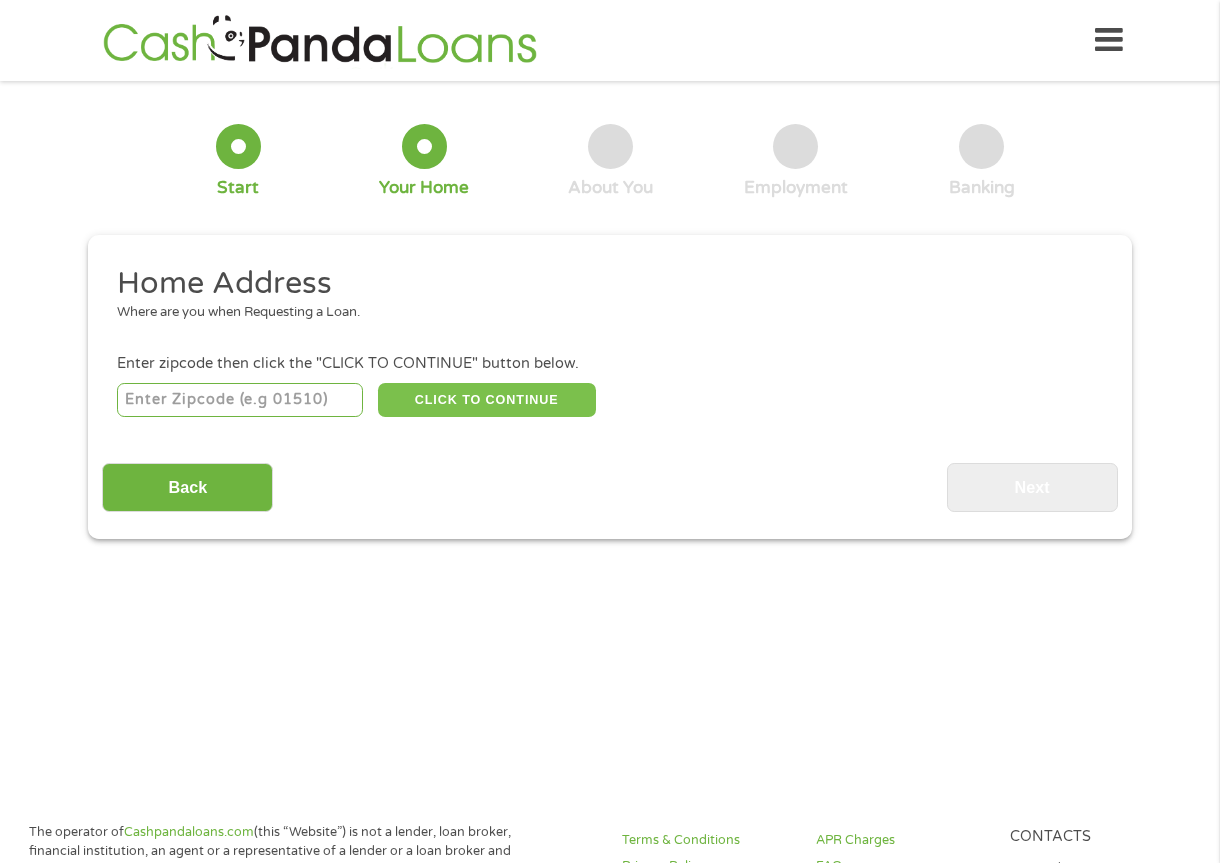 select on "Ohio" 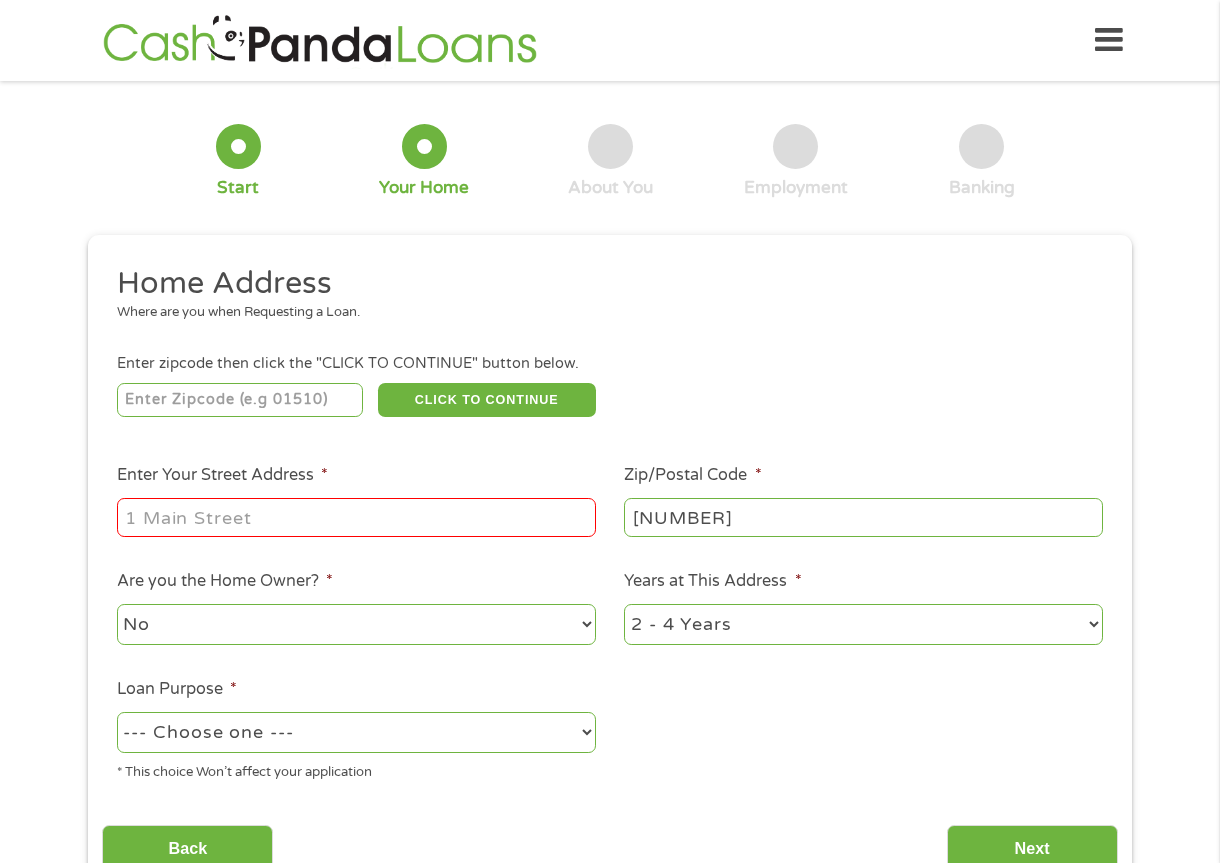 click on "Enter Your Street Address *" at bounding box center (356, 517) 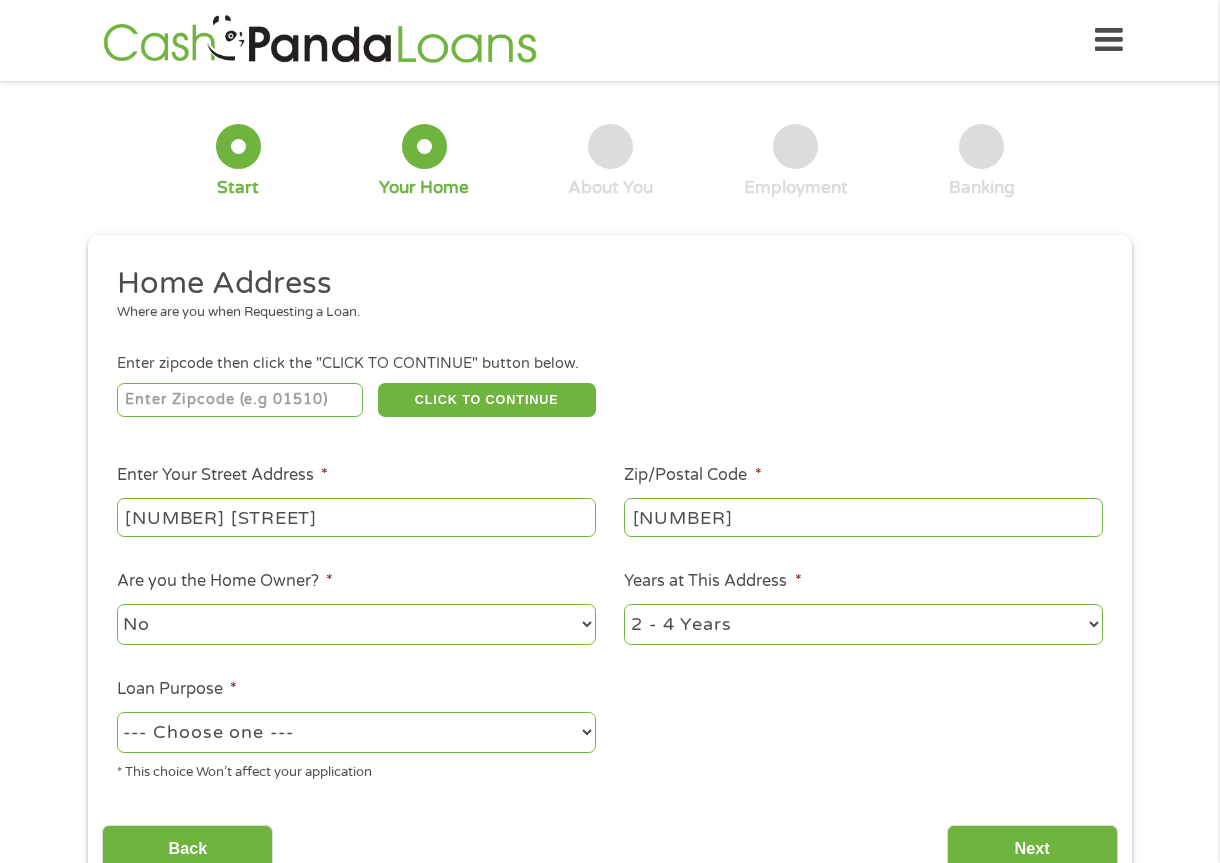 type on "[NUMBER] [STREET]" 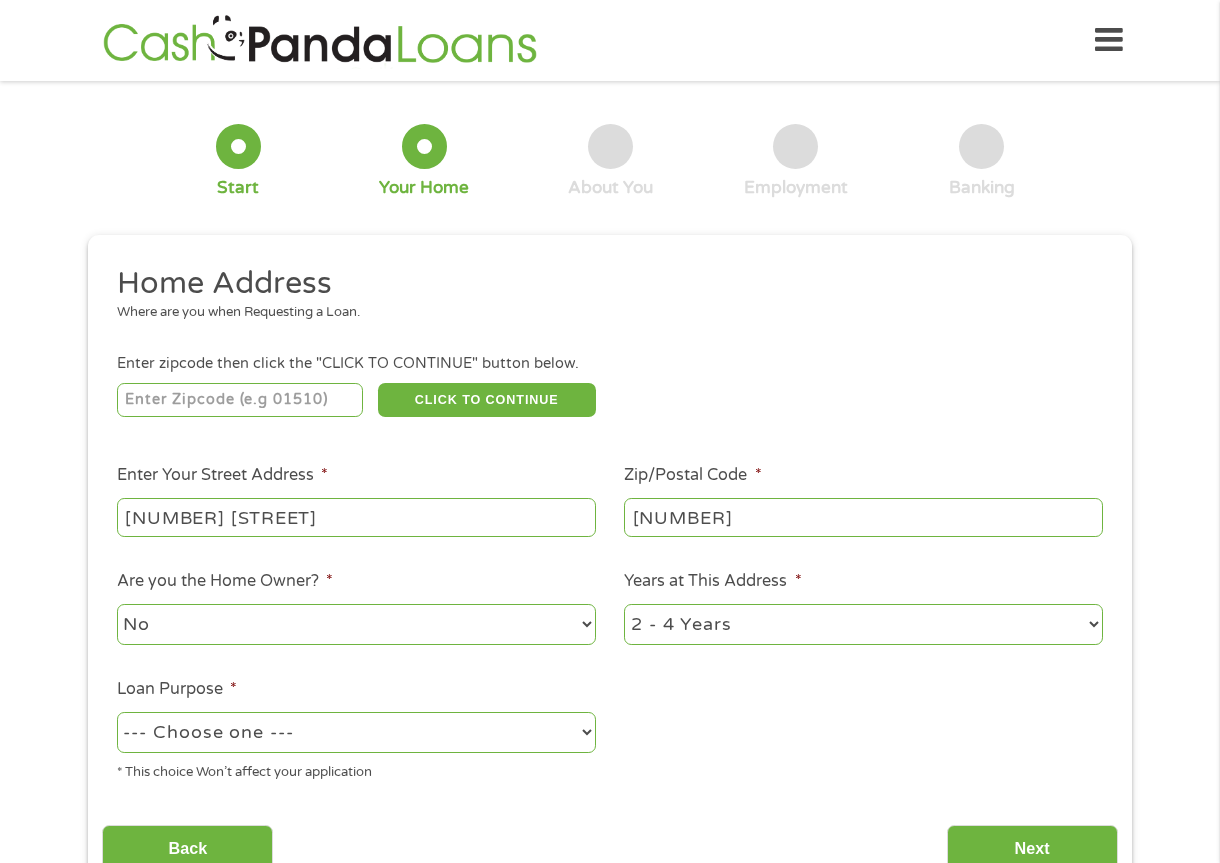 click on "--- Choose one --- Pay Bills Debt Consolidation Home Improvement Major Purchase Car Loan Short Term Cash Medical Expenses Other" at bounding box center (356, 732) 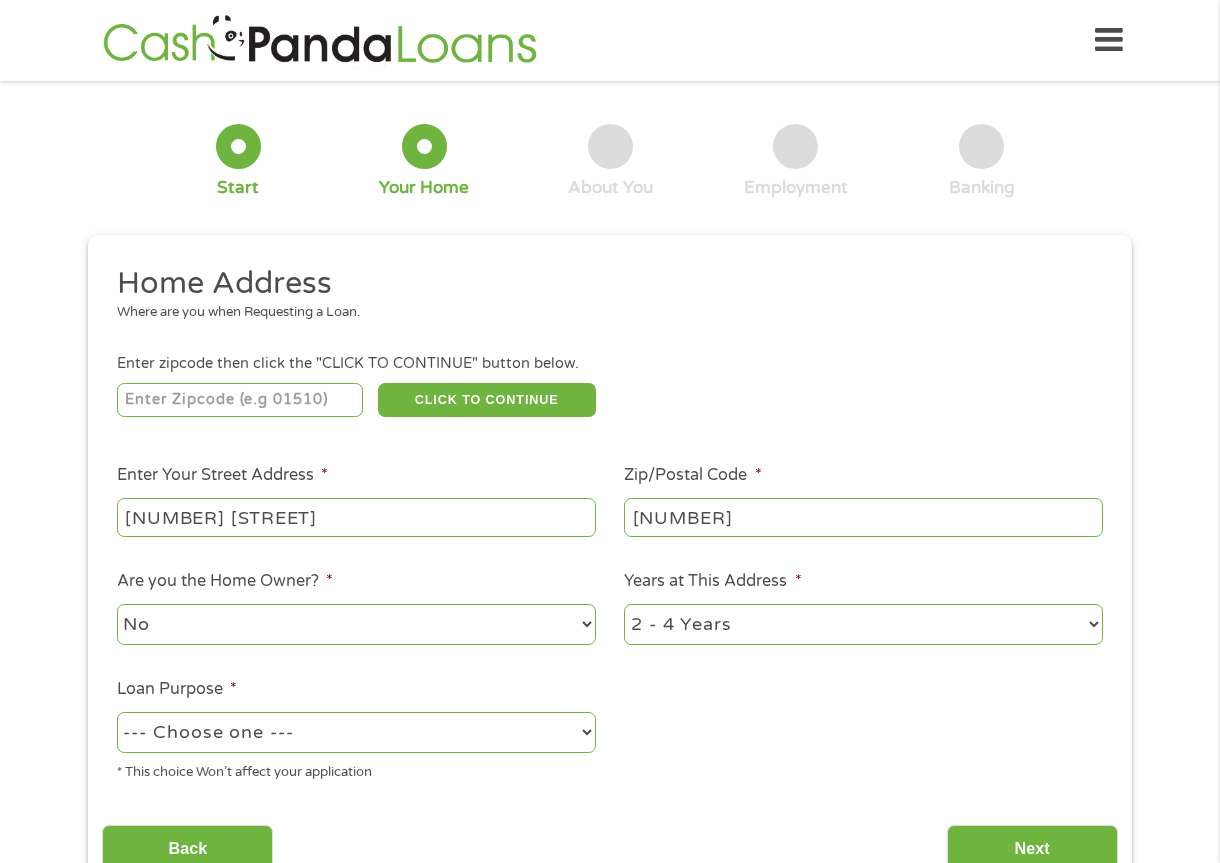 select on "other" 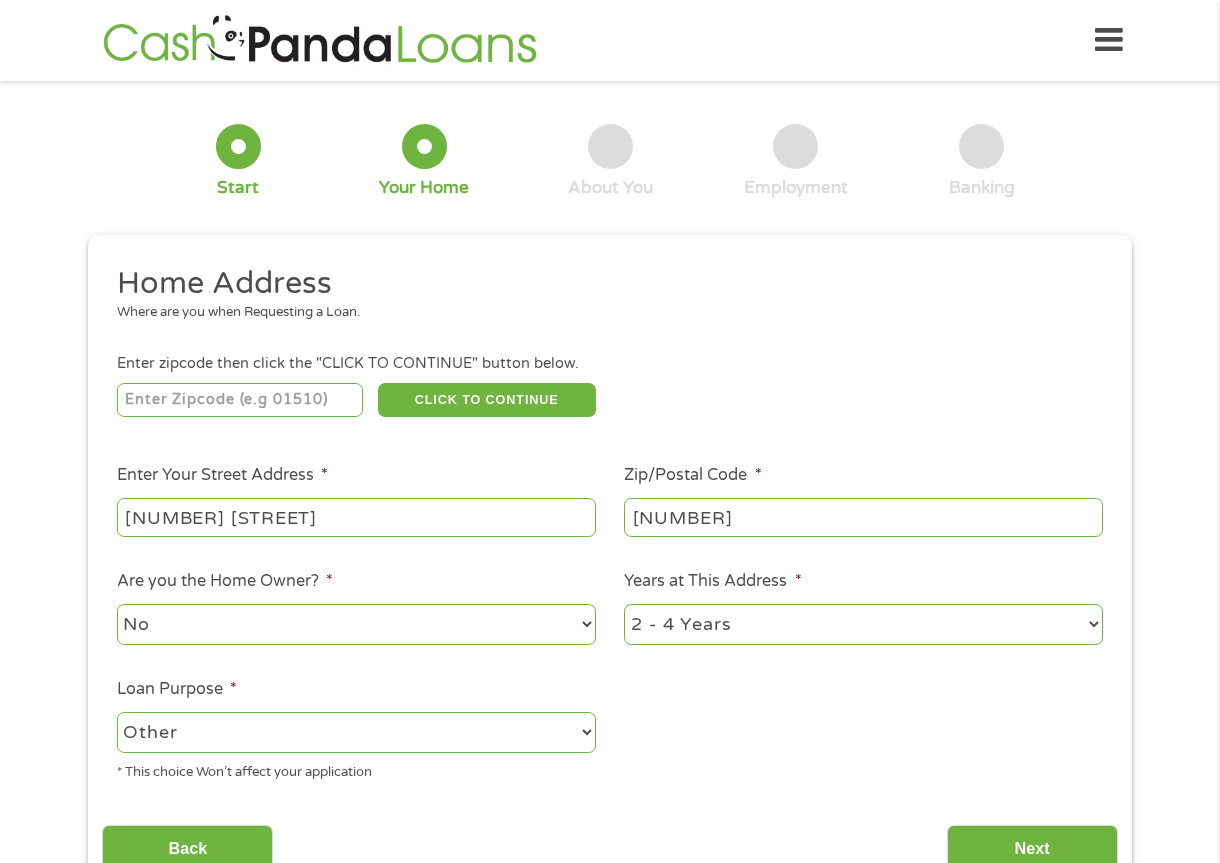 click on "--- Choose one --- Pay Bills Debt Consolidation Home Improvement Major Purchase Car Loan Short Term Cash Medical Expenses Other" at bounding box center (356, 732) 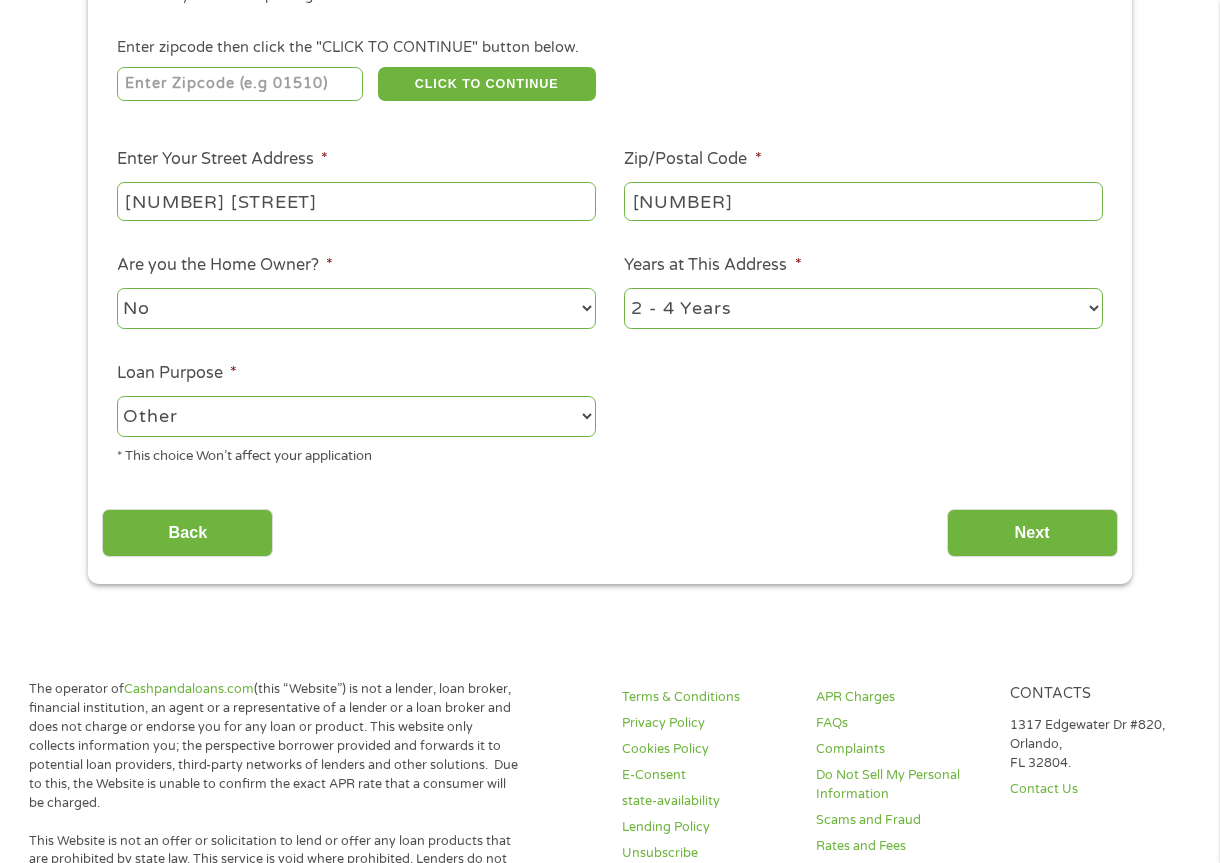 scroll, scrollTop: 326, scrollLeft: 0, axis: vertical 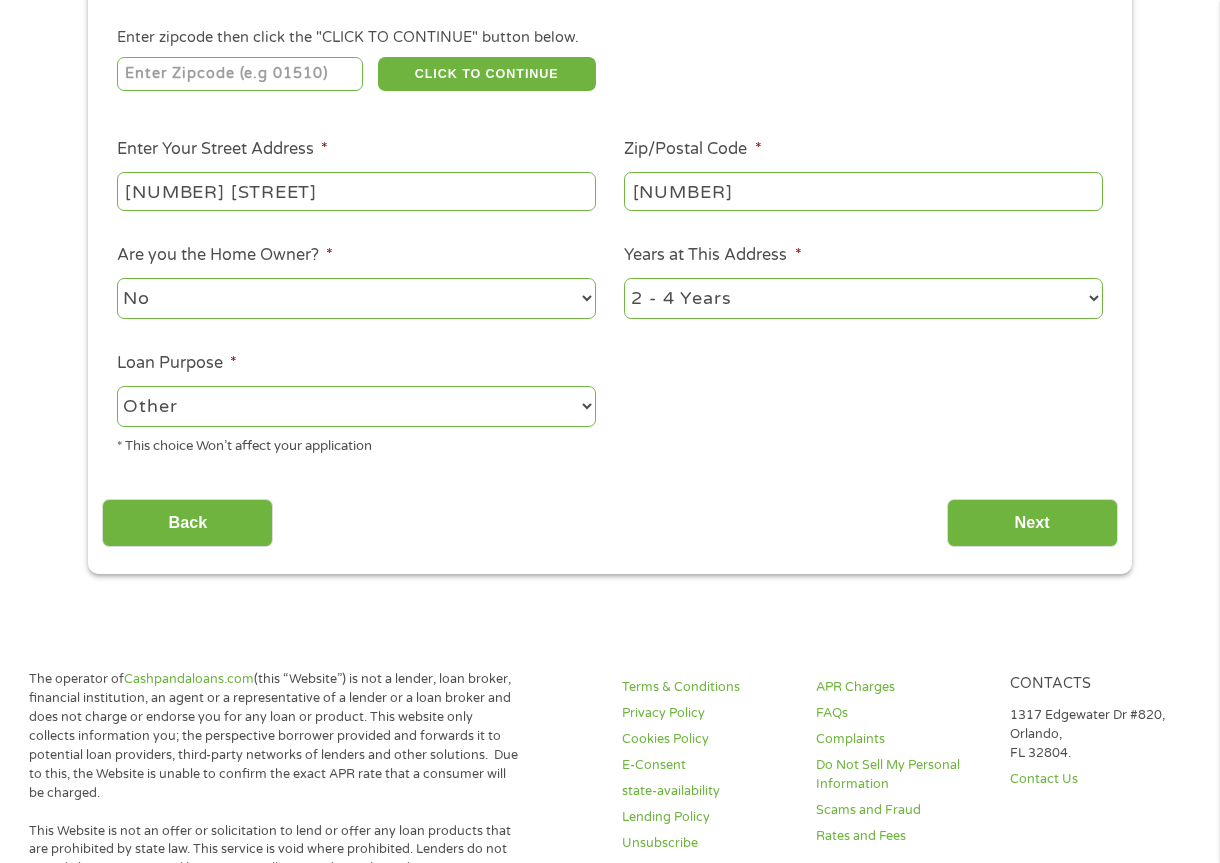 click on "1 Year or less 1 - 2 Years 2 - 4 Years Over 4 Years" at bounding box center [863, 298] 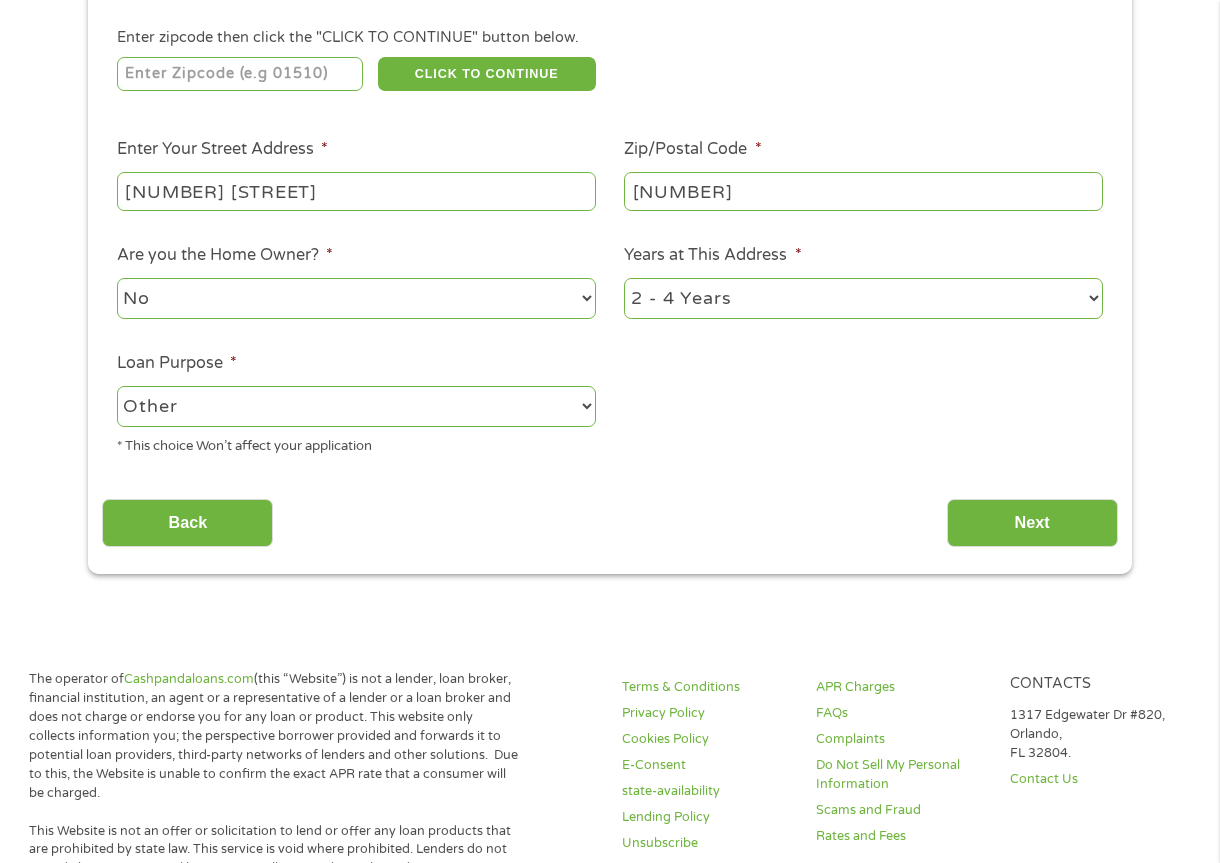 select on "60months" 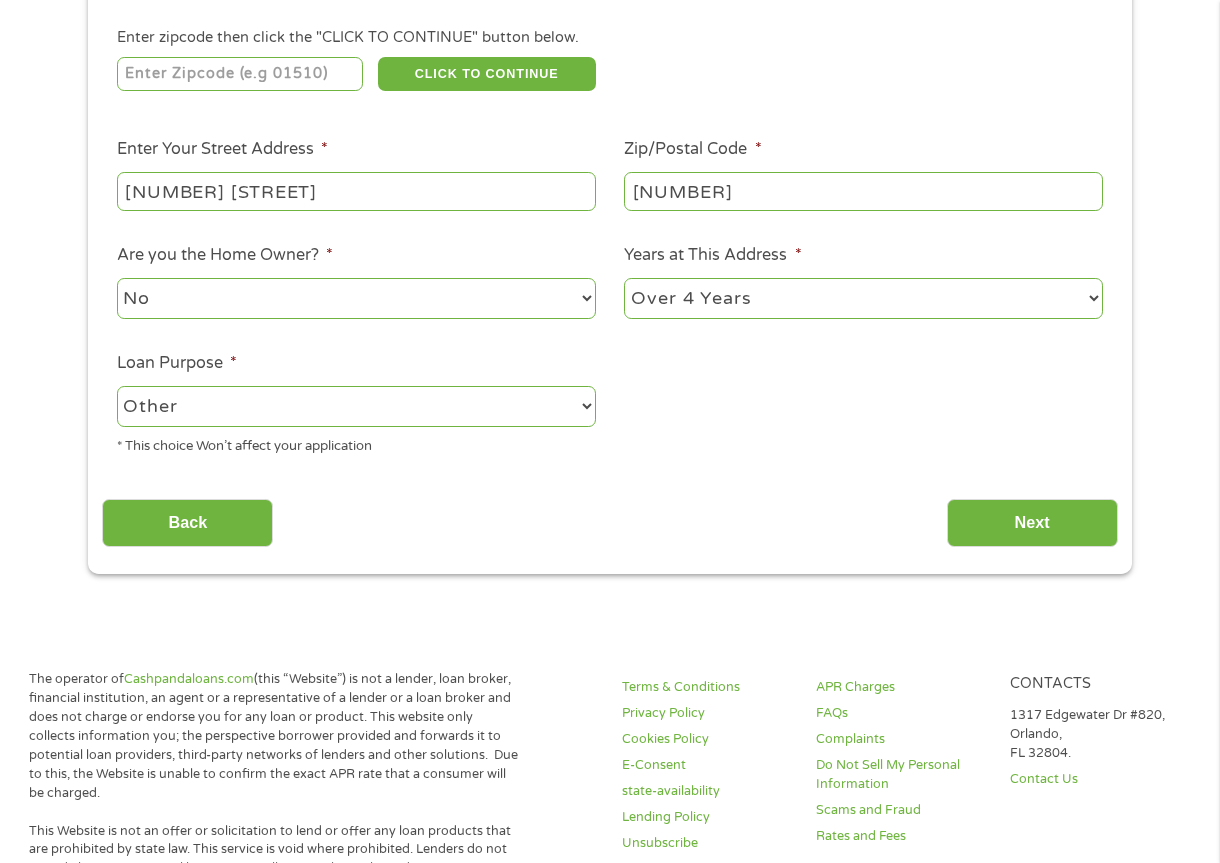 click on "1 Year or less 1 - 2 Years 2 - 4 Years Over 4 Years" at bounding box center [863, 298] 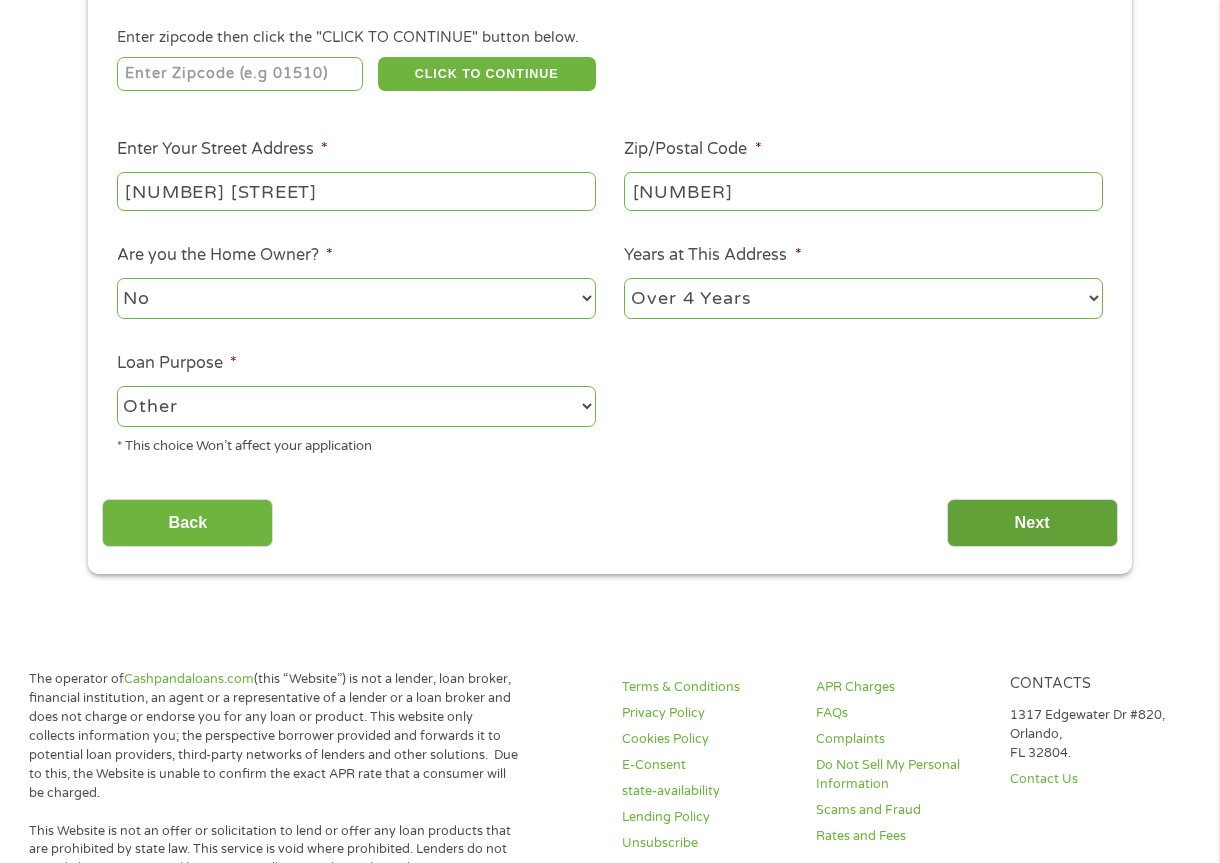 click on "Next" at bounding box center [1032, 523] 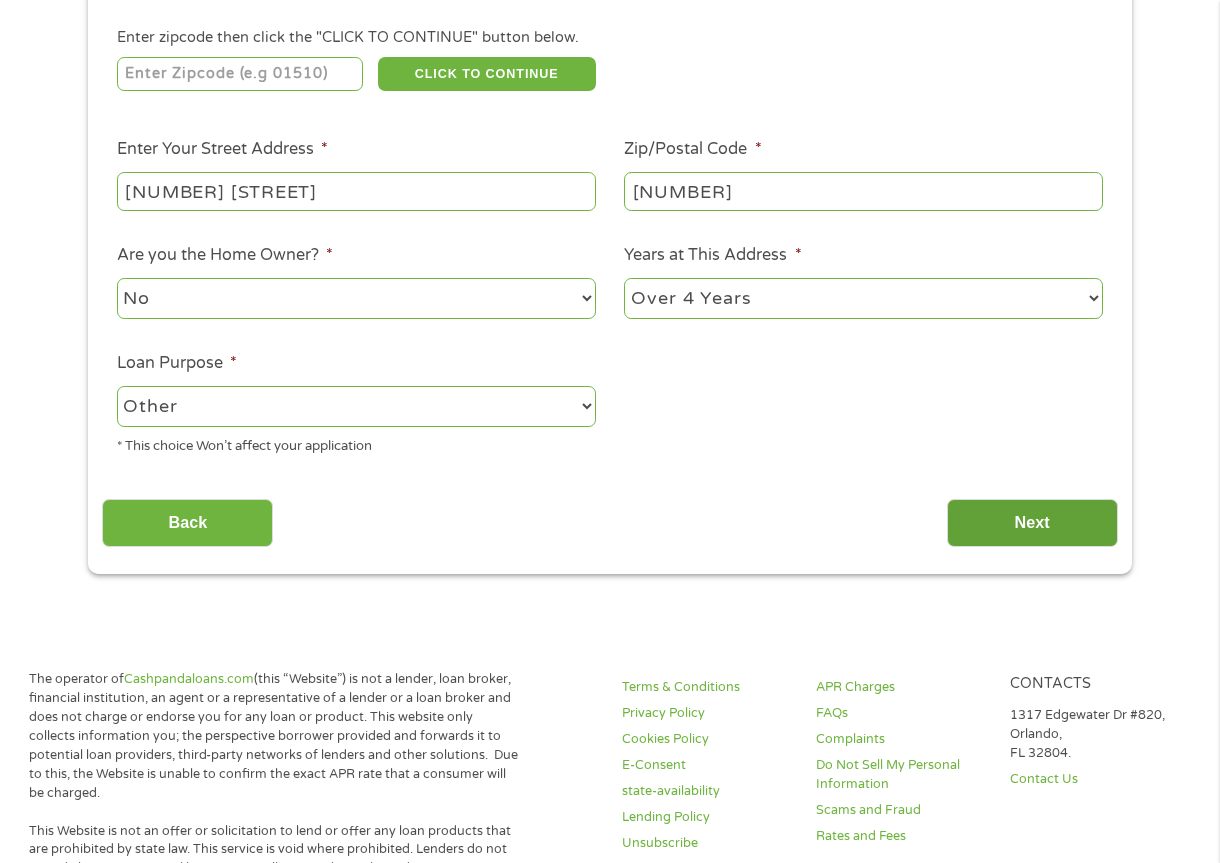 scroll, scrollTop: 0, scrollLeft: 0, axis: both 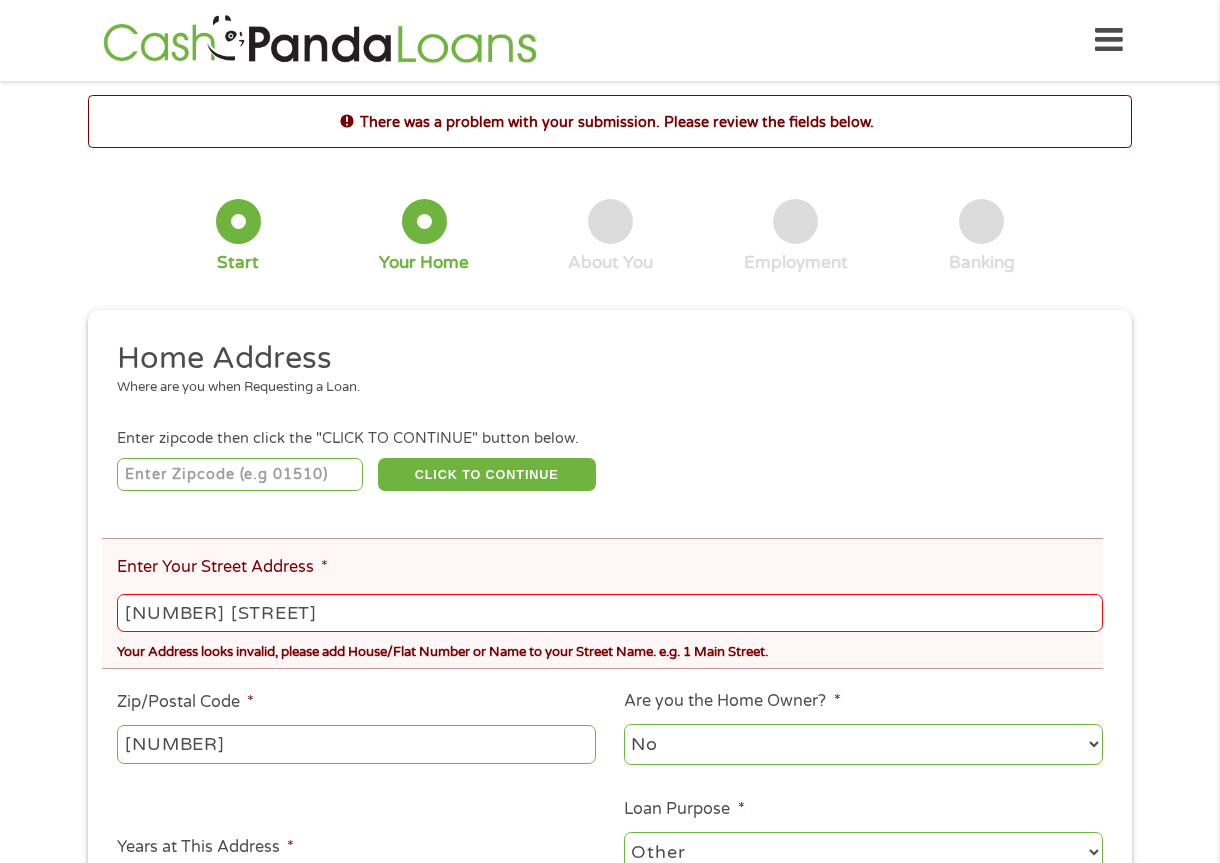 drag, startPoint x: 185, startPoint y: 607, endPoint x: 236, endPoint y: 624, distance: 53.75872 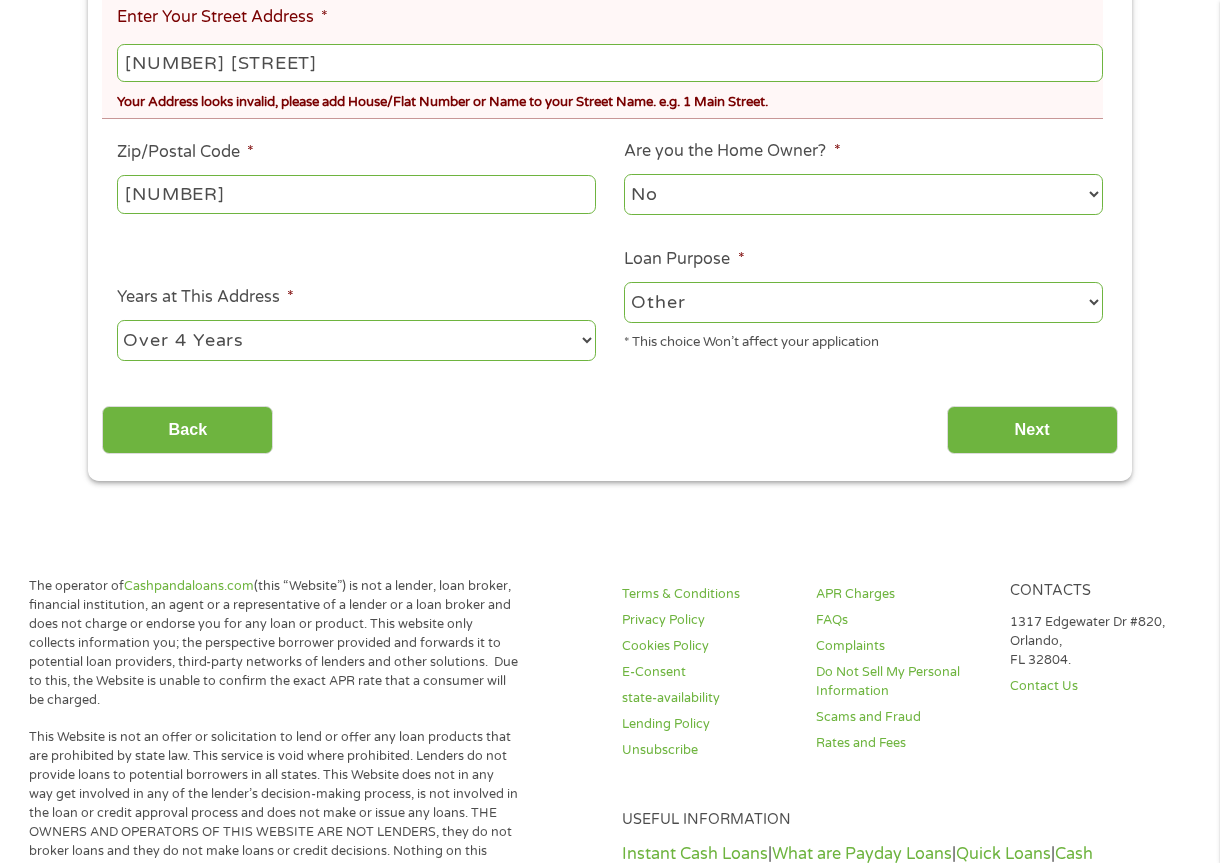 scroll, scrollTop: 526, scrollLeft: 0, axis: vertical 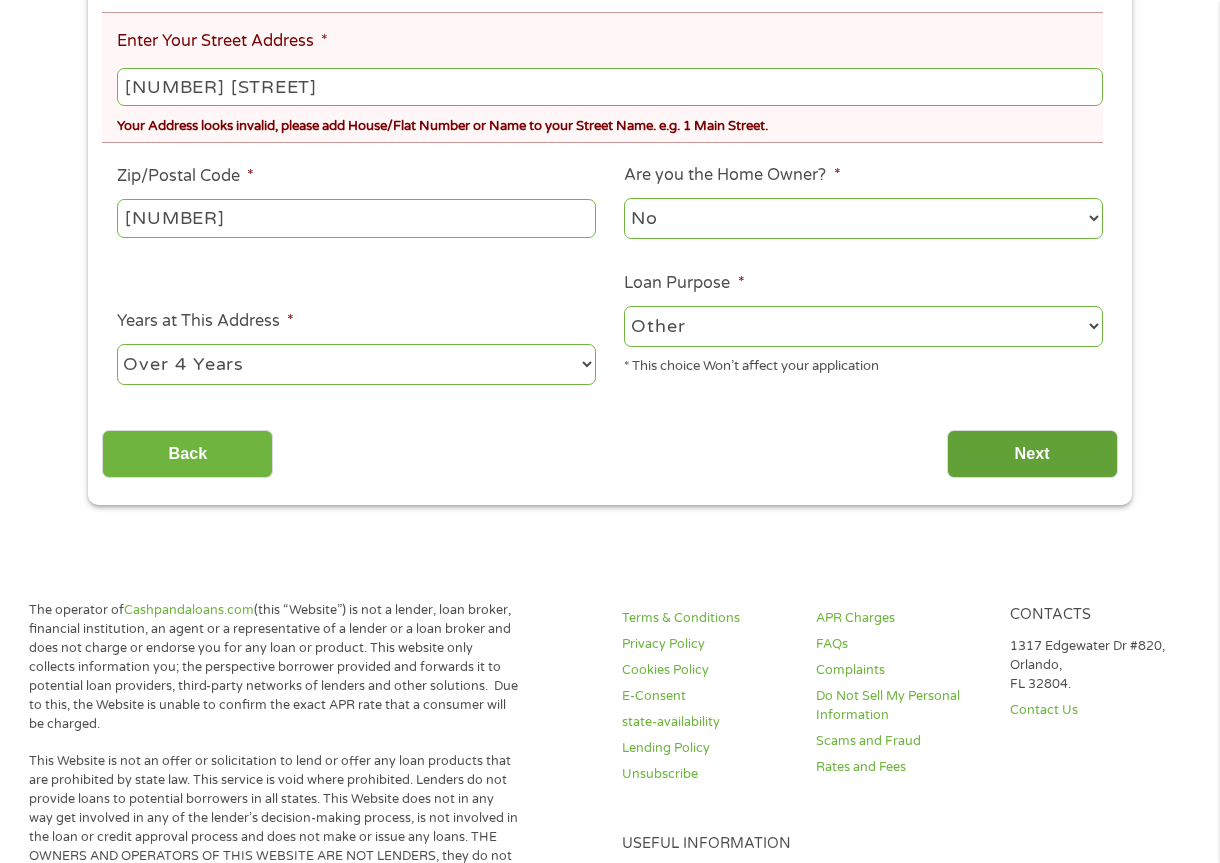 type on "[NUMBER] [STREET]" 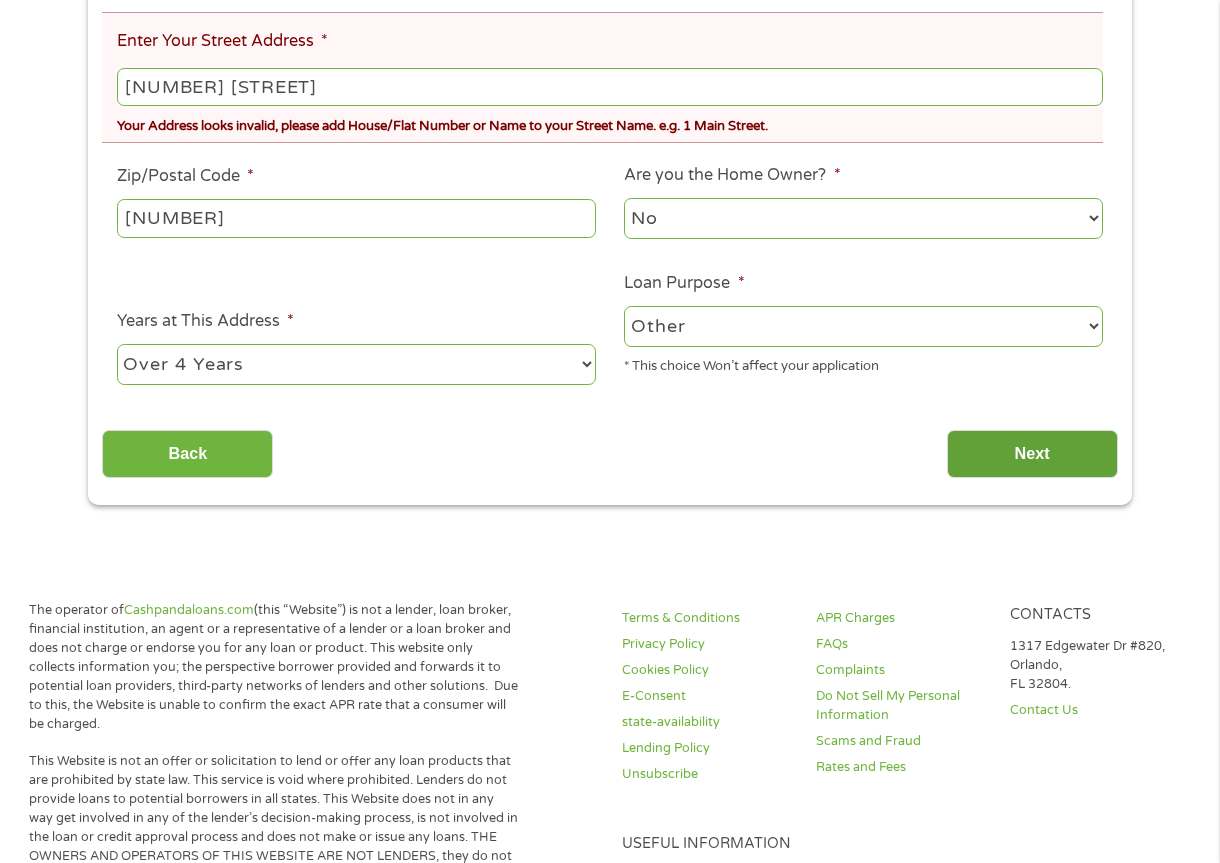scroll, scrollTop: 0, scrollLeft: 0, axis: both 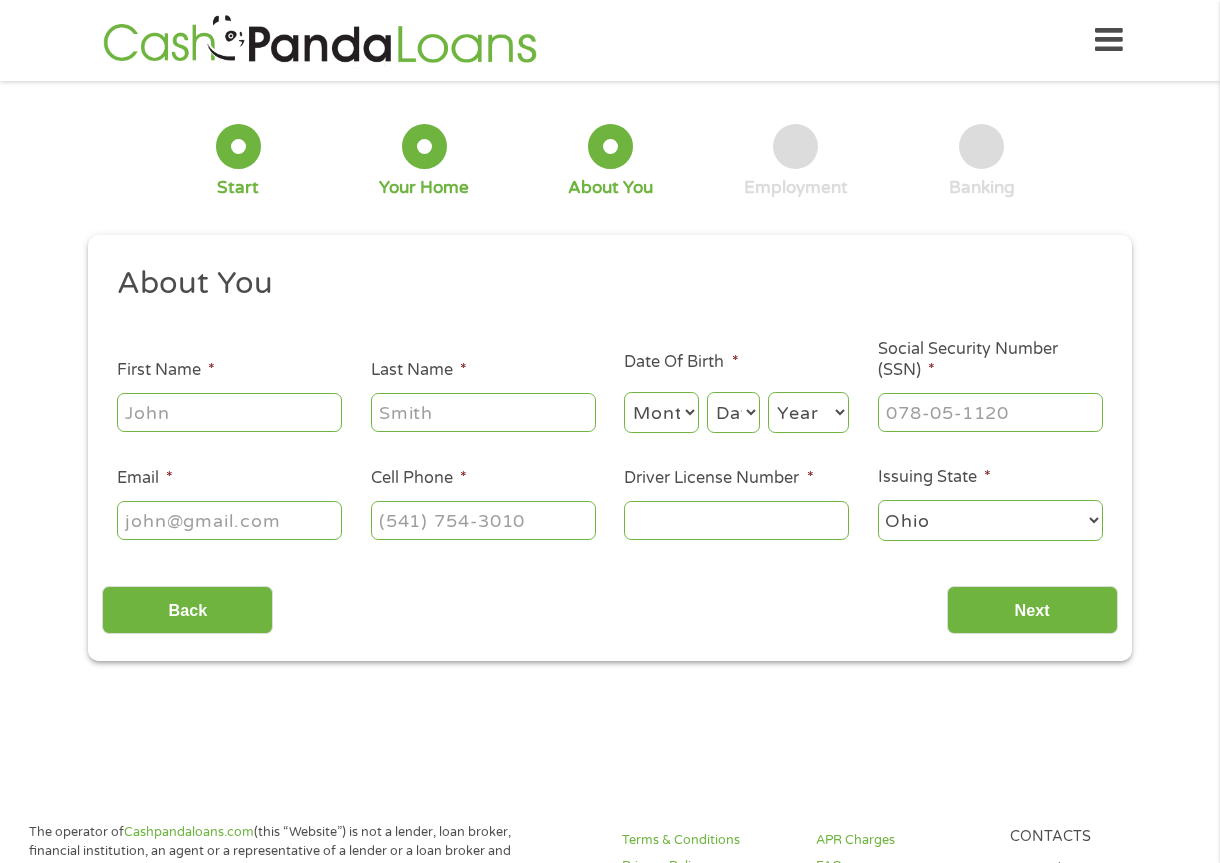 click on "First Name *" at bounding box center (229, 412) 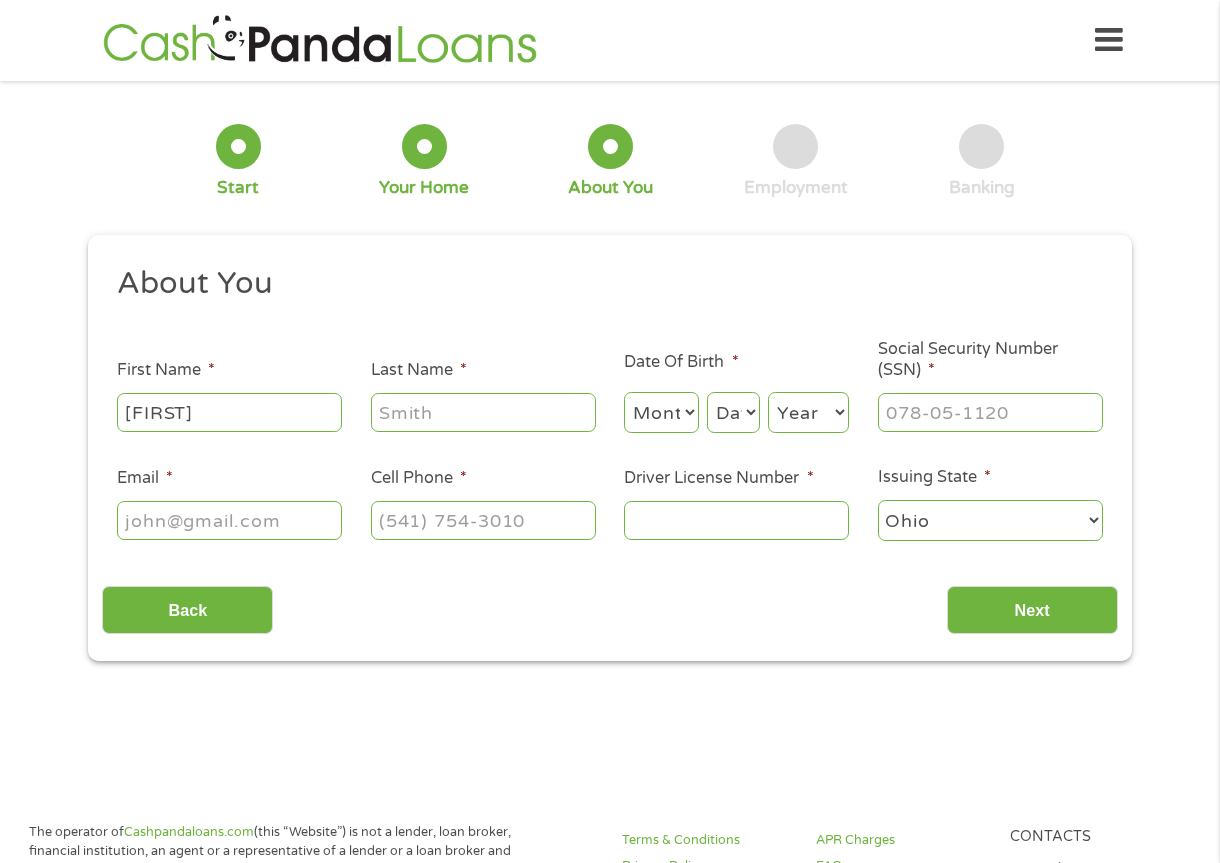 type on "[FIRST]" 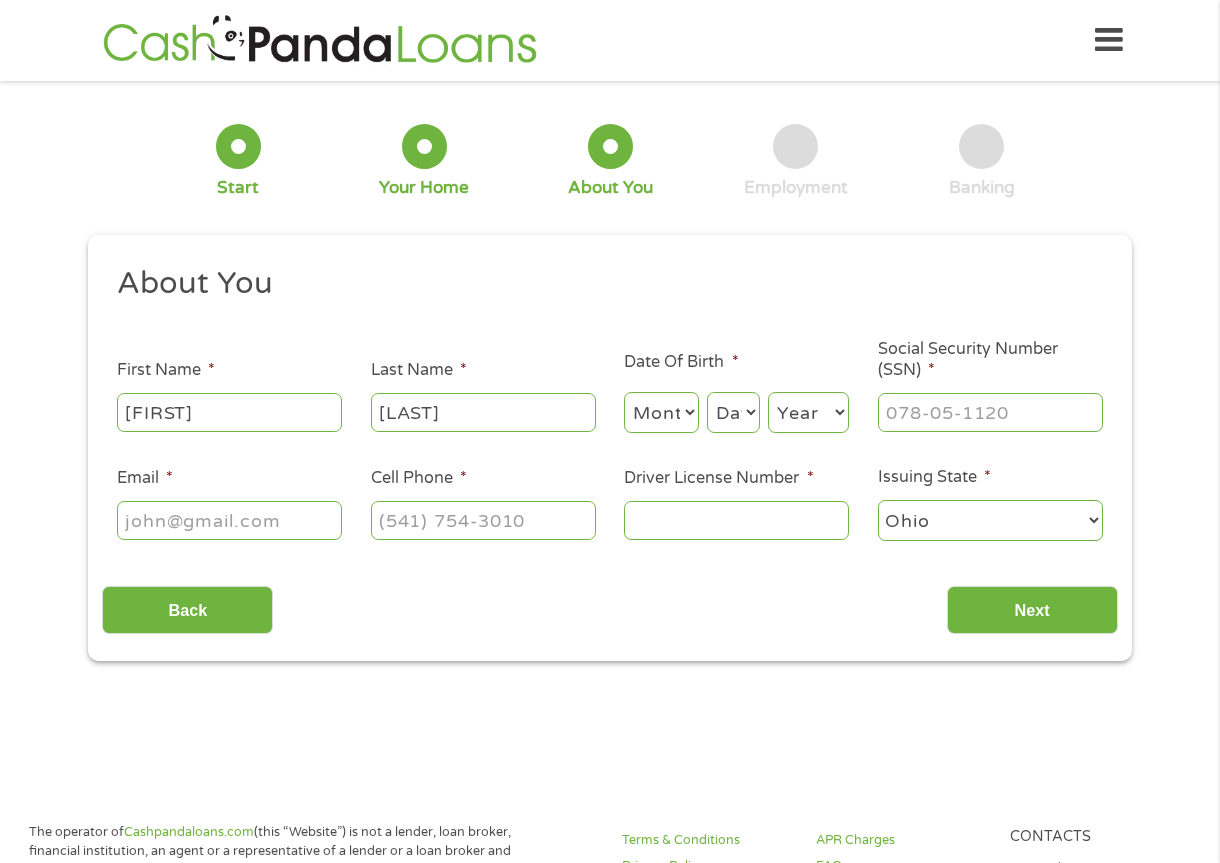 type on "[LAST]" 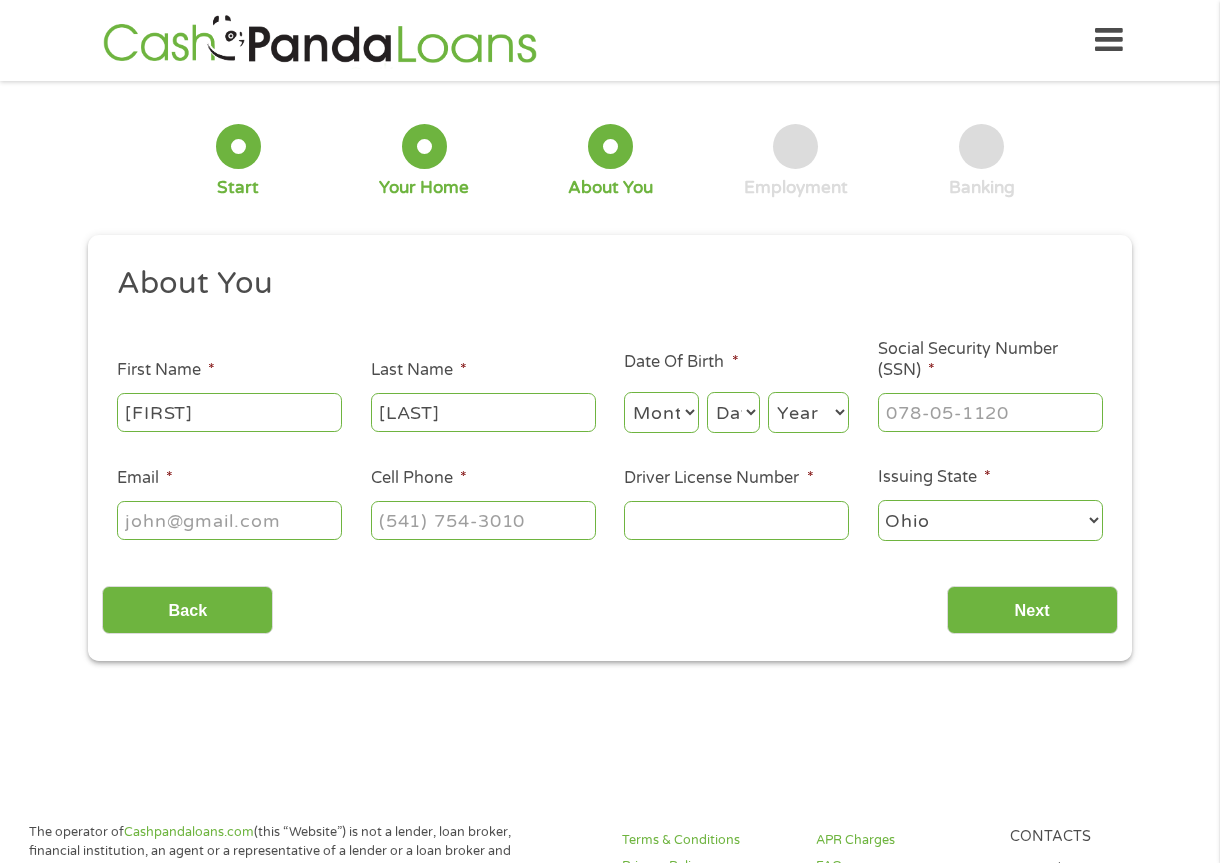 click on "Month 1 2 3 4 5 6 7 8 9 10 11 12" at bounding box center [661, 412] 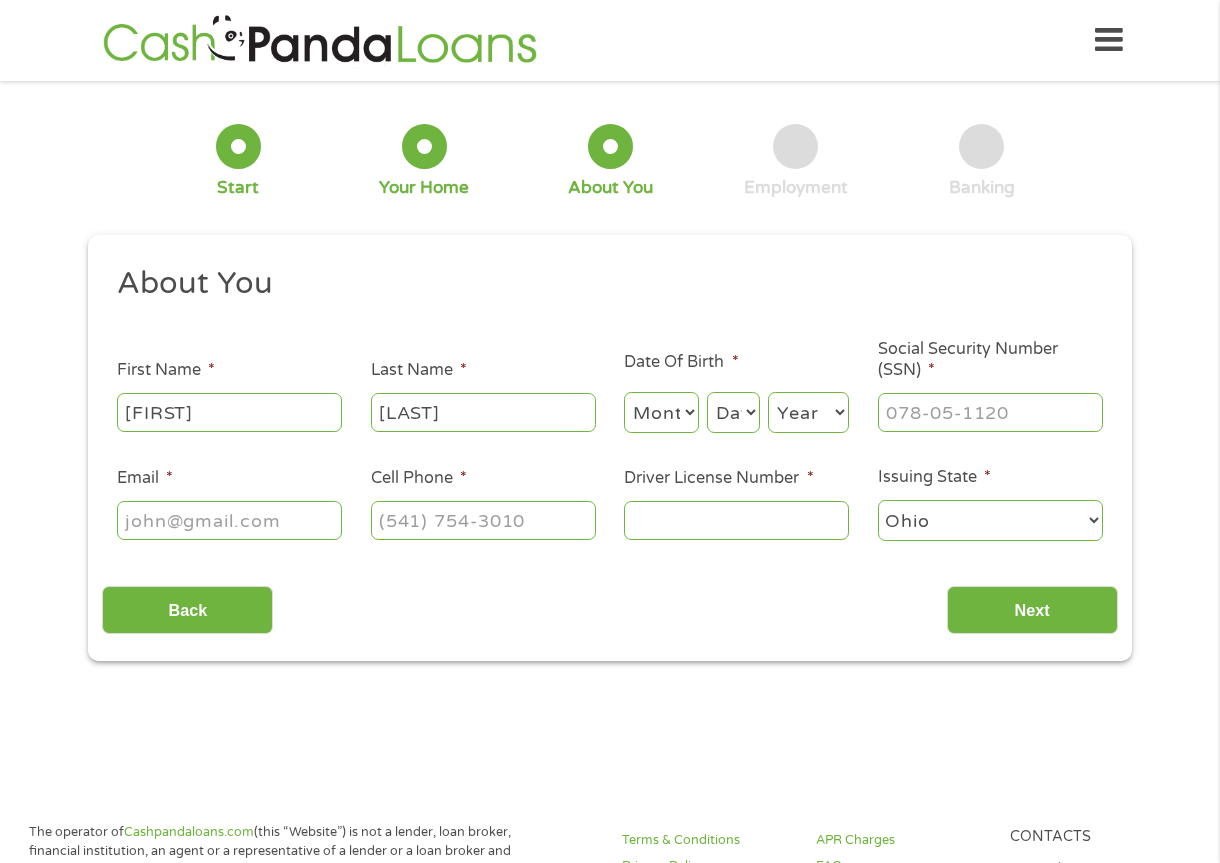 select on "7" 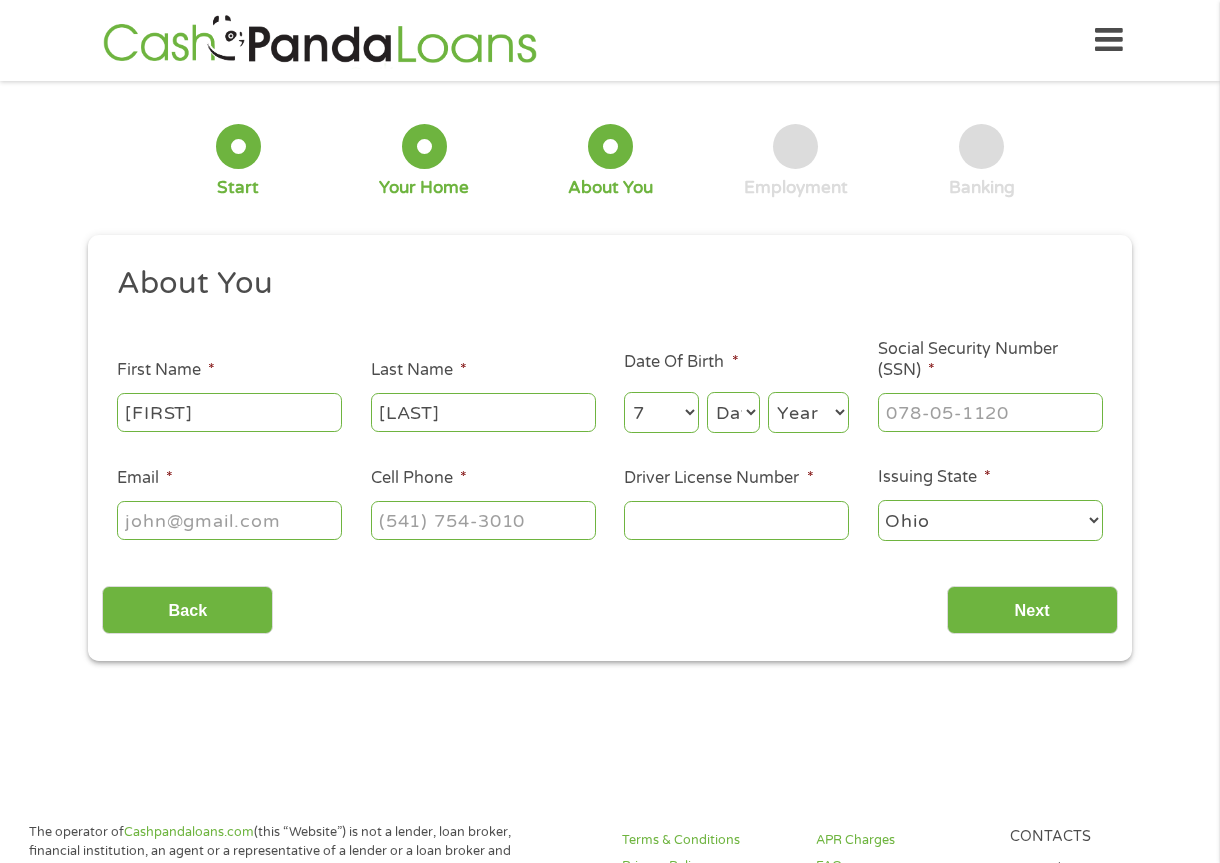 click on "Month 1 2 3 4 5 6 7 8 9 10 11 12" at bounding box center [661, 412] 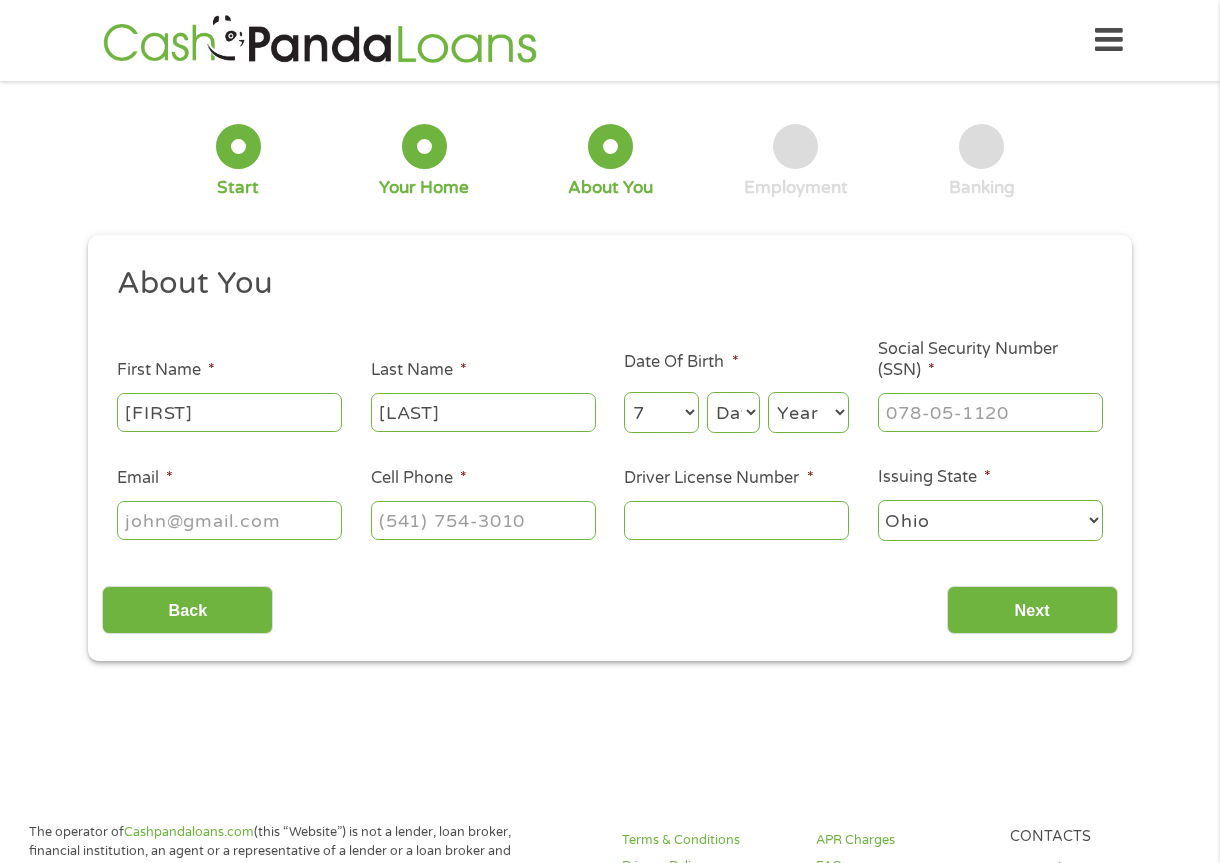 select on "17" 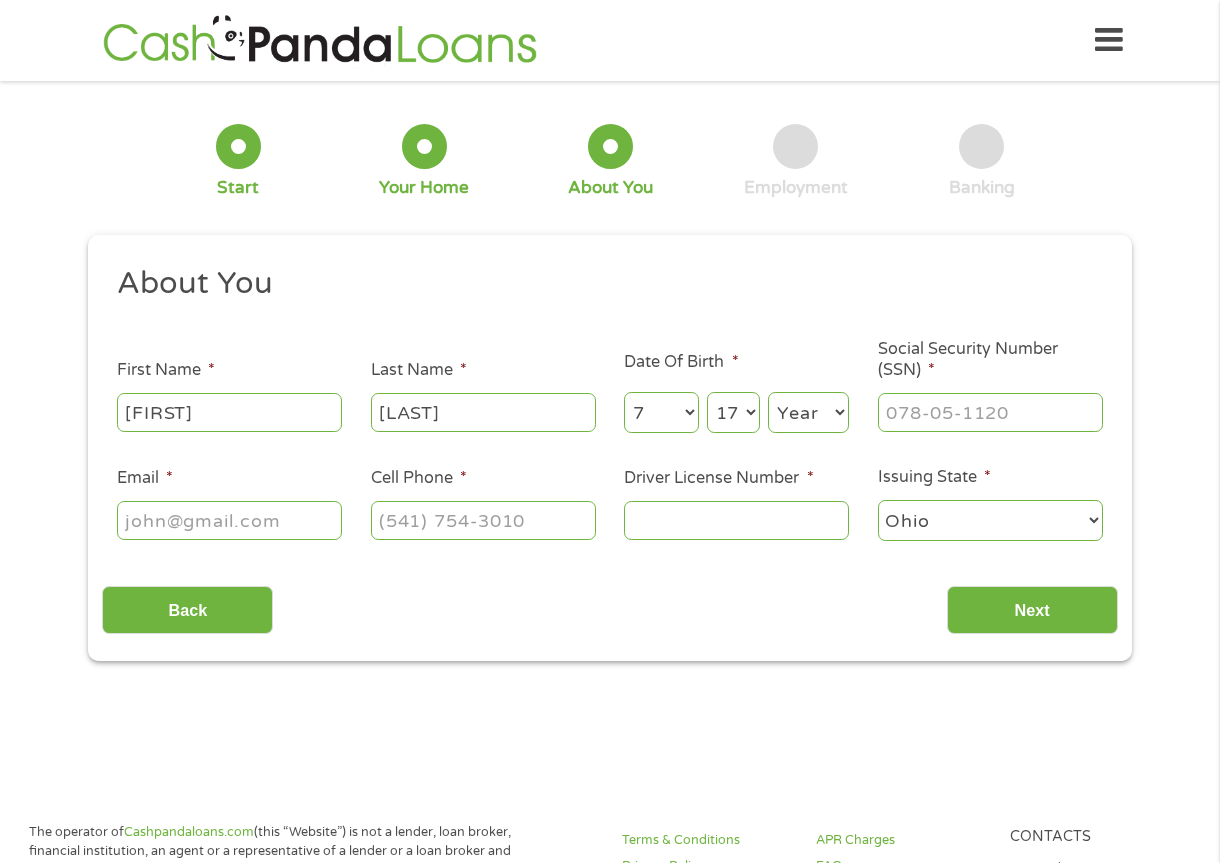 click on "Day 1 2 3 4 5 6 7 8 9 10 11 12 13 14 15 16 17 18 19 20 21 22 23 24 25 26 27 28 29 30 31" at bounding box center [733, 412] 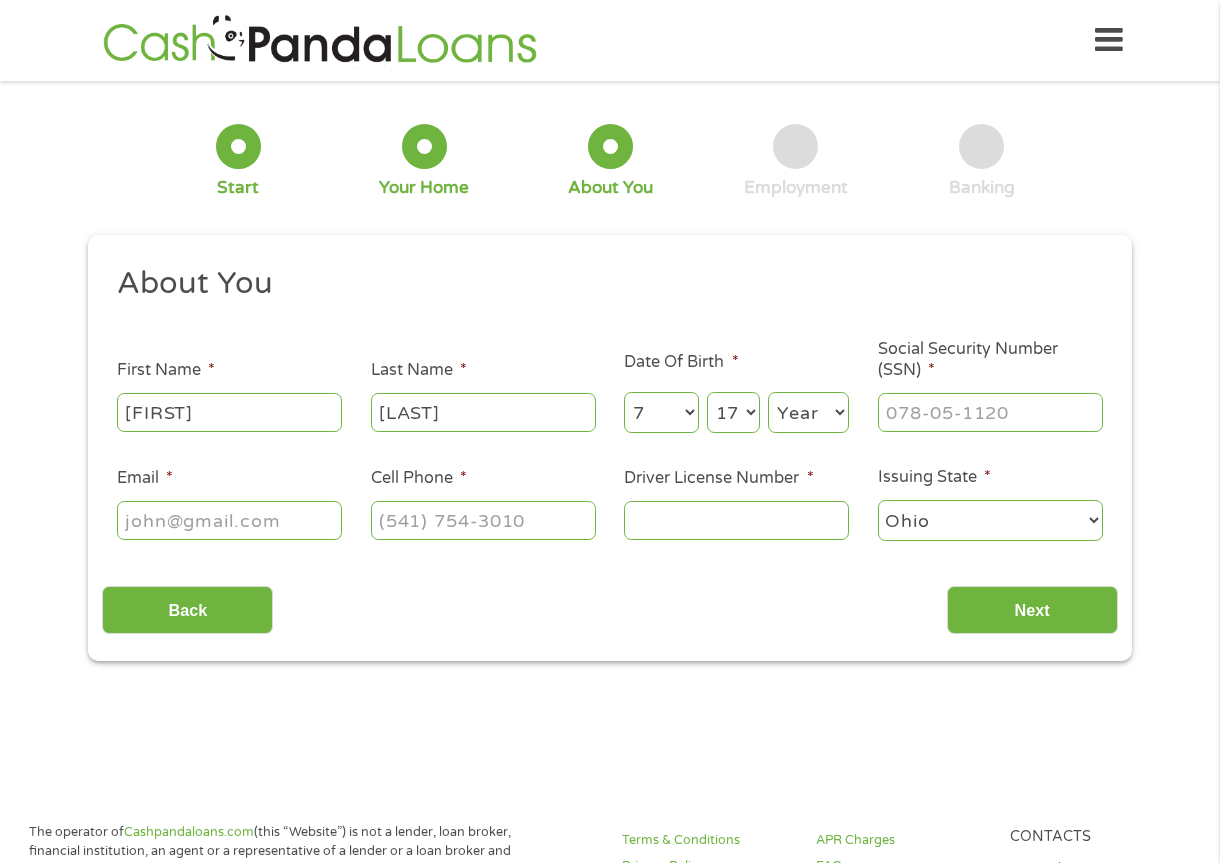 click on "Year 2007 2006 2005 2004 2003 2002 2001 2000 1999 1998 1997 1996 1995 1994 1993 1992 1991 1990 1989 1988 1987 1986 1985 1984 1983 1982 1981 1980 1979 1978 1977 1976 1975 1974 1973 1972 1971 1970 1969 1968 1967 1966 1965 1964 1963 1962 1961 1960 1959 1958 1957 1956 1955 1954 1953 1952 1951 1950 1949 1948 1947 1946 1945 1944 1943 1942 1941 1940 1939 1938 1937 1936 1935 1934 1933 1932 1931 1930 1929 1928 1927 1926 1925 1924 1923 1922 1921 1920" at bounding box center (808, 412) 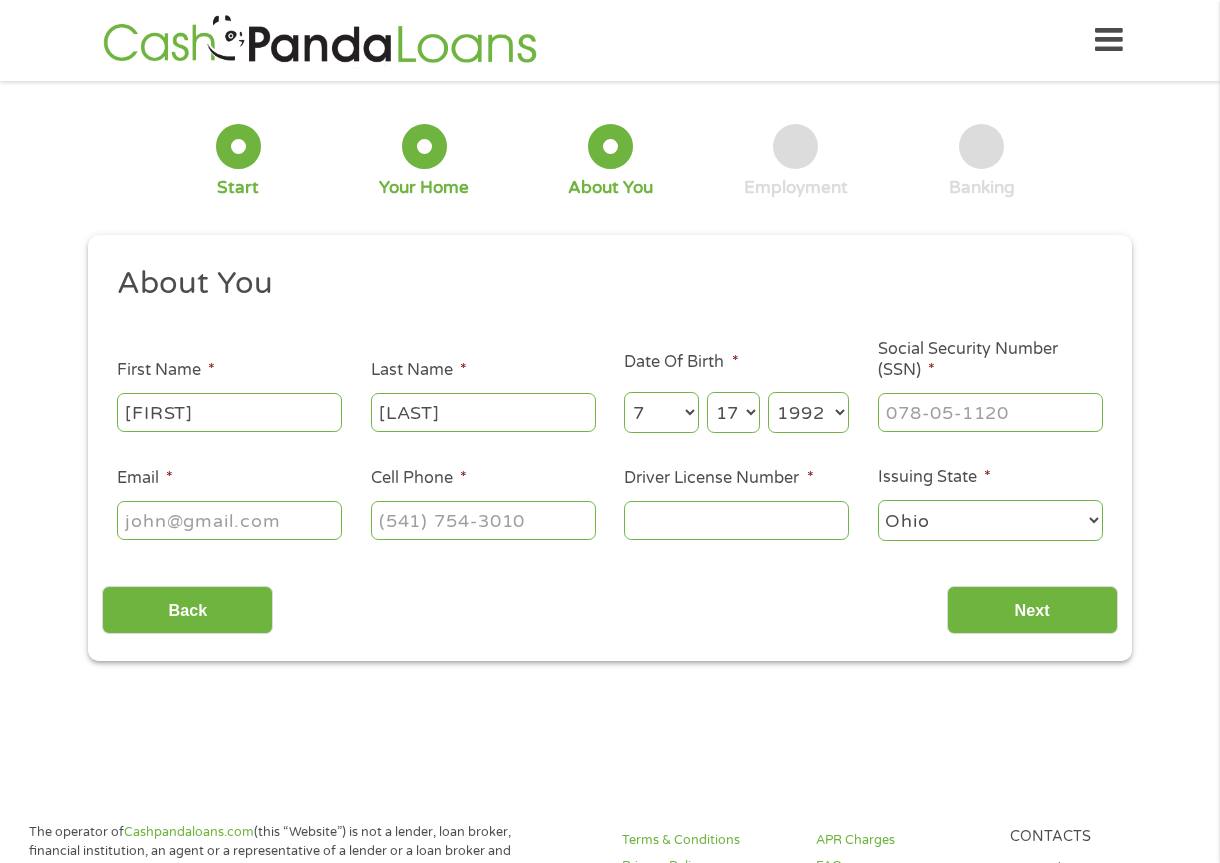 click on "Year 2007 2006 2005 2004 2003 2002 2001 2000 1999 1998 1997 1996 1995 1994 1993 1992 1991 1990 1989 1988 1987 1986 1985 1984 1983 1982 1981 1980 1979 1978 1977 1976 1975 1974 1973 1972 1971 1970 1969 1968 1967 1966 1965 1964 1963 1962 1961 1960 1959 1958 1957 1956 1955 1954 1953 1952 1951 1950 1949 1948 1947 1946 1945 1944 1943 1942 1941 1940 1939 1938 1937 1936 1935 1934 1933 1932 1931 1930 1929 1928 1927 1926 1925 1924 1923 1922 1921 1920" at bounding box center (808, 412) 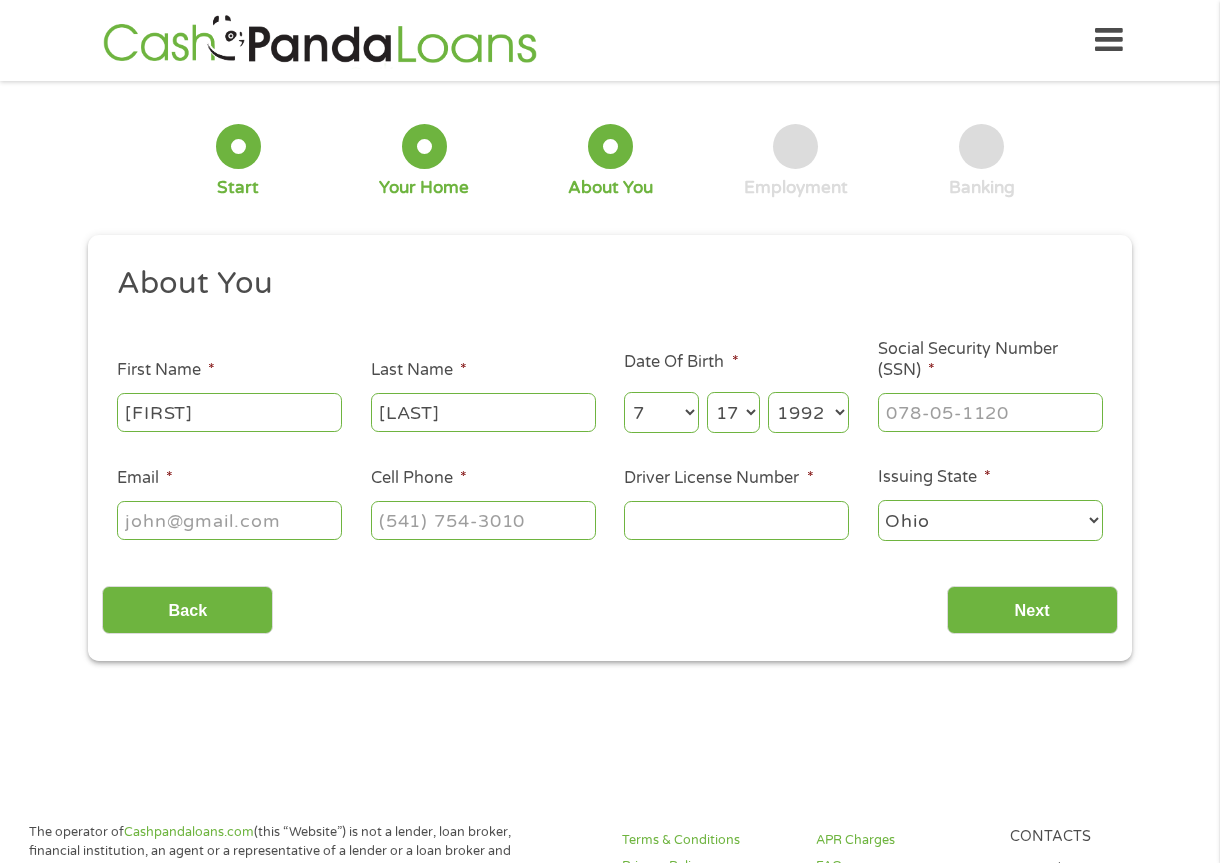 select on "1953" 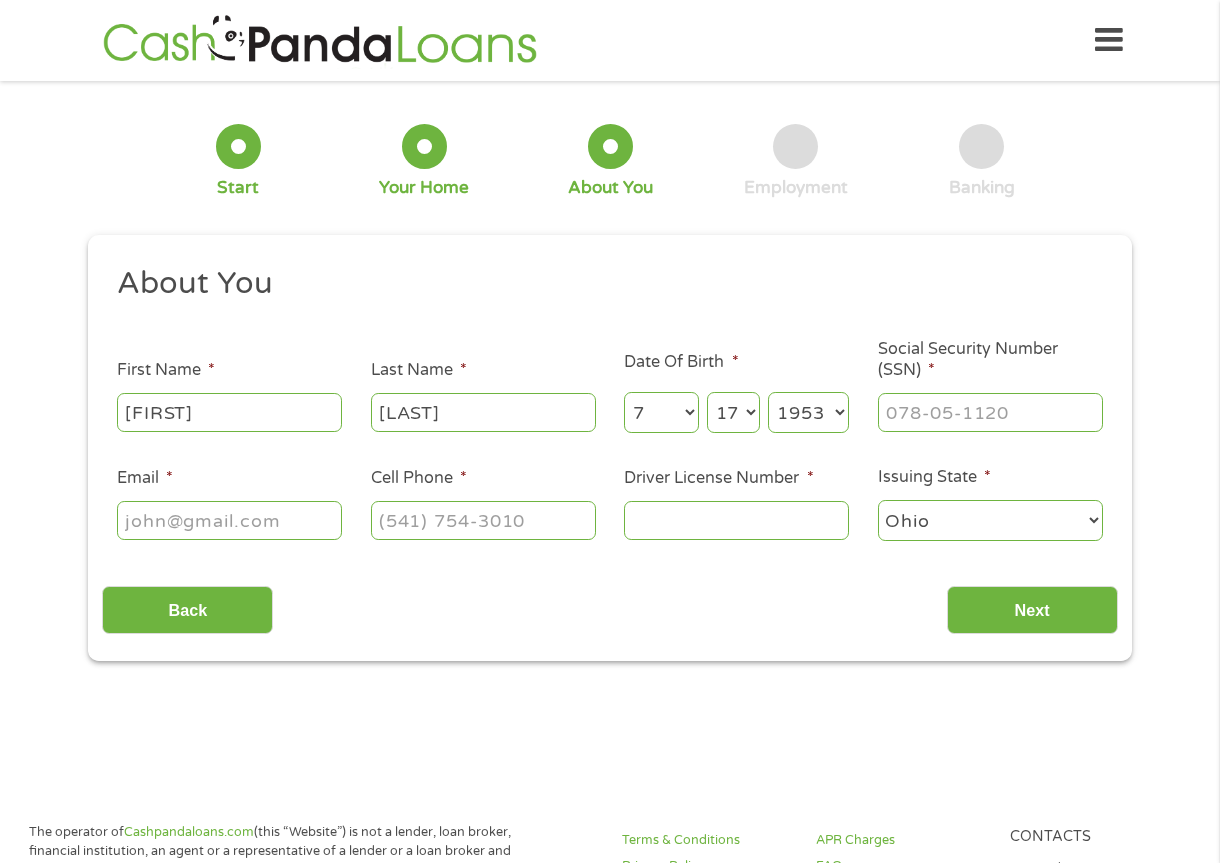 click on "Year 2007 2006 2005 2004 2003 2002 2001 2000 1999 1998 1997 1996 1995 1994 1993 1992 1991 1990 1989 1988 1987 1986 1985 1984 1983 1982 1981 1980 1979 1978 1977 1976 1975 1974 1973 1972 1971 1970 1969 1968 1967 1966 1965 1964 1963 1962 1961 1960 1959 1958 1957 1956 1955 1954 1953 1952 1951 1950 1949 1948 1947 1946 1945 1944 1943 1942 1941 1940 1939 1938 1937 1936 1935 1934 1933 1932 1931 1930 1929 1928 1927 1926 1925 1924 1923 1922 1921 1920" at bounding box center [808, 412] 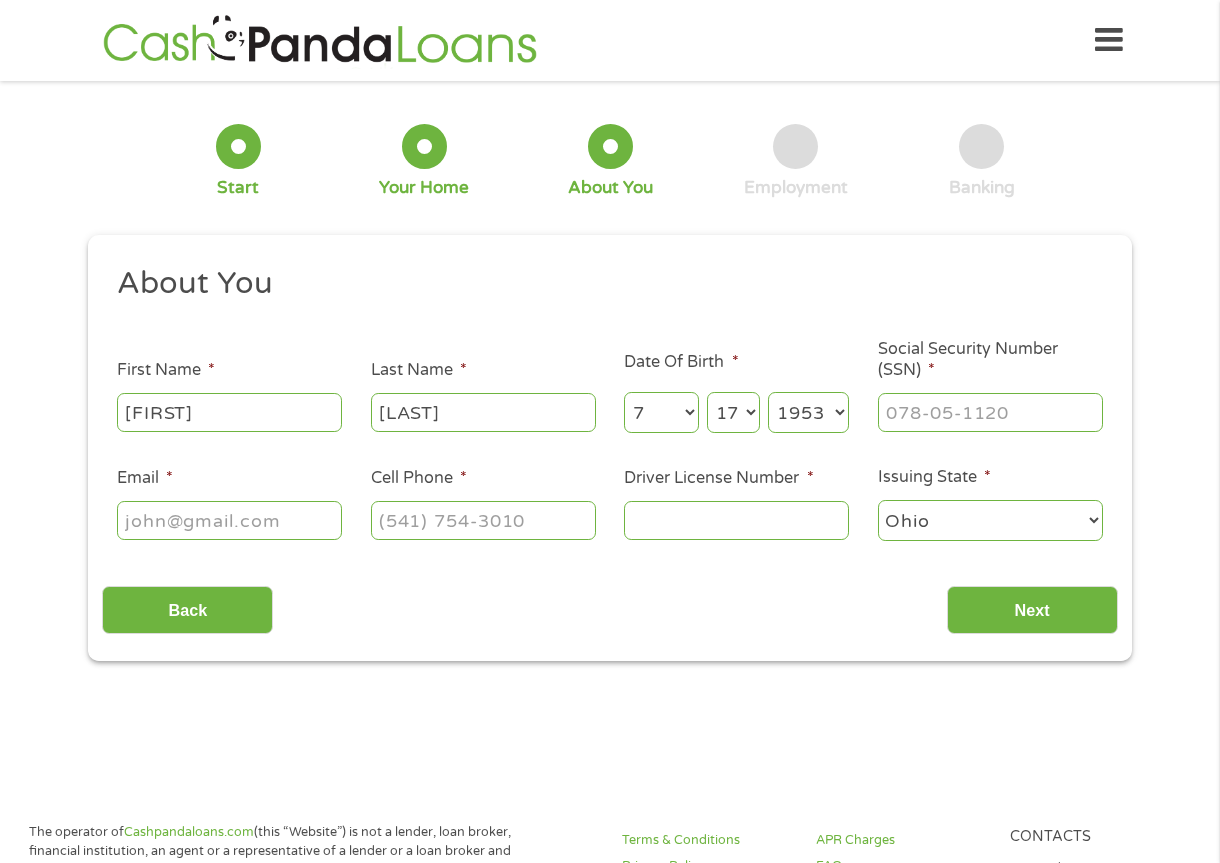 type on "___-__-____" 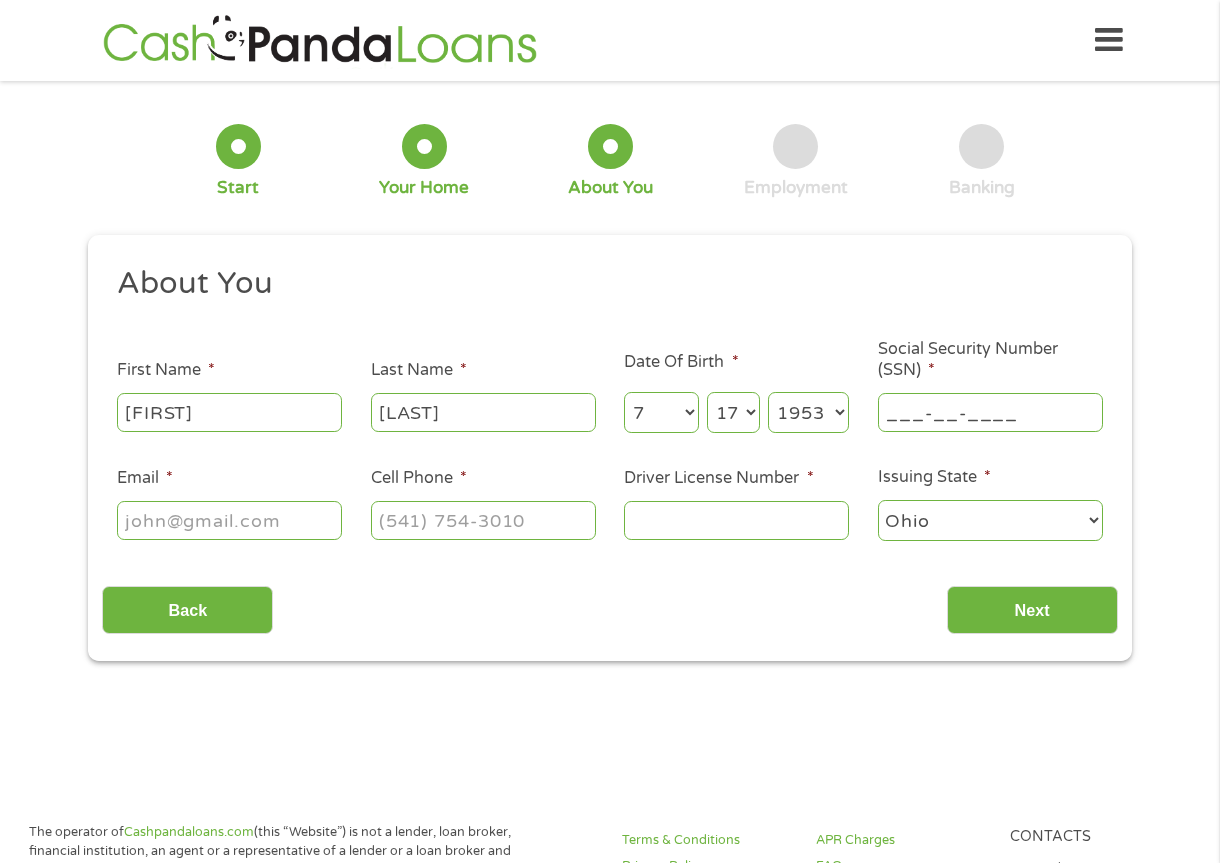 click on "___-__-____" at bounding box center (990, 412) 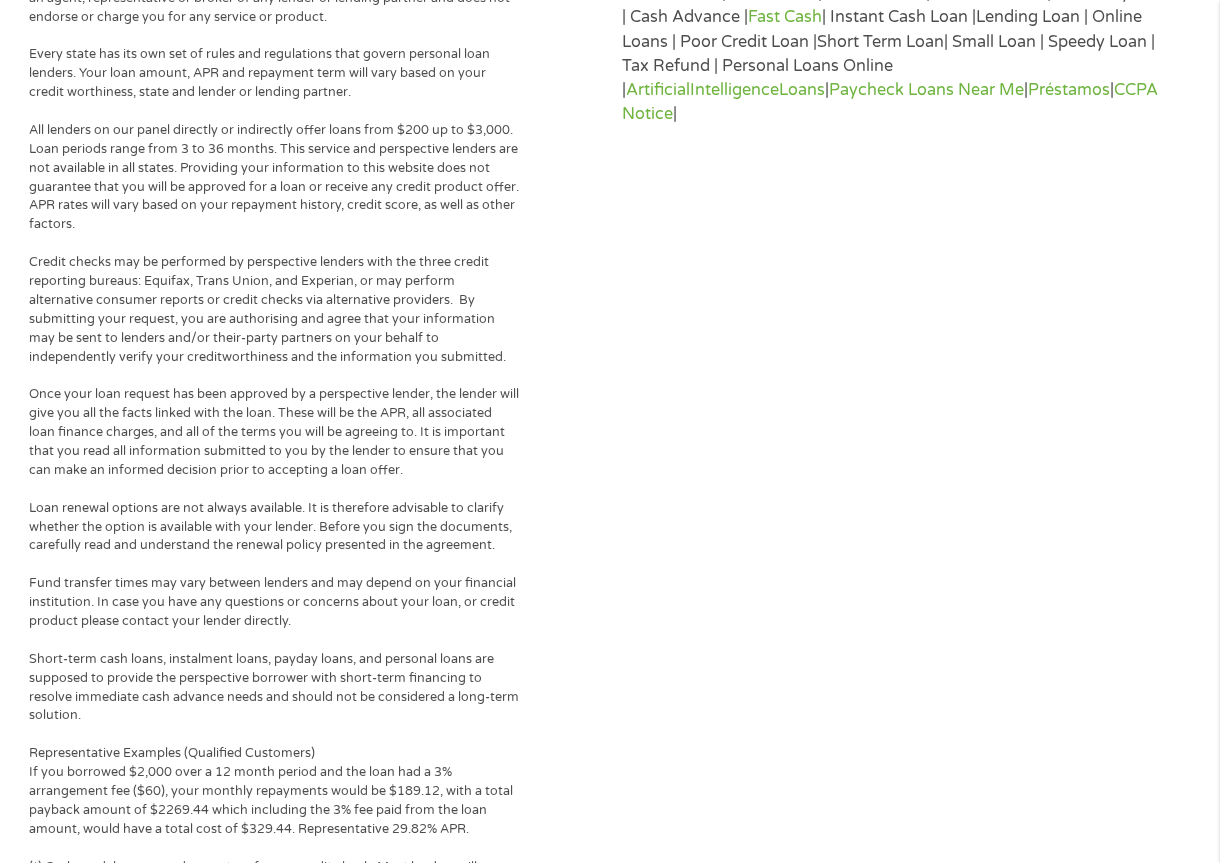 scroll, scrollTop: 1227, scrollLeft: 0, axis: vertical 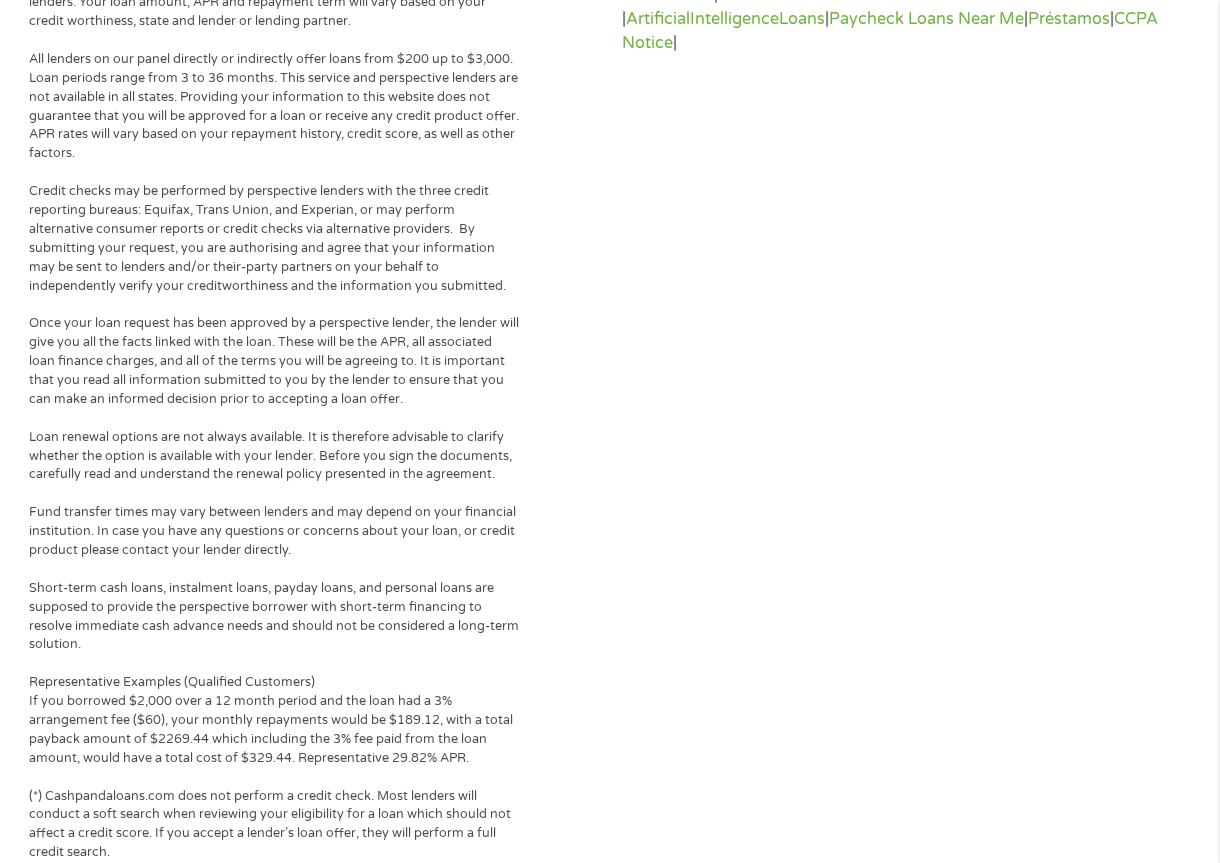 drag, startPoint x: 1218, startPoint y: 597, endPoint x: 1154, endPoint y: 190, distance: 412.00122 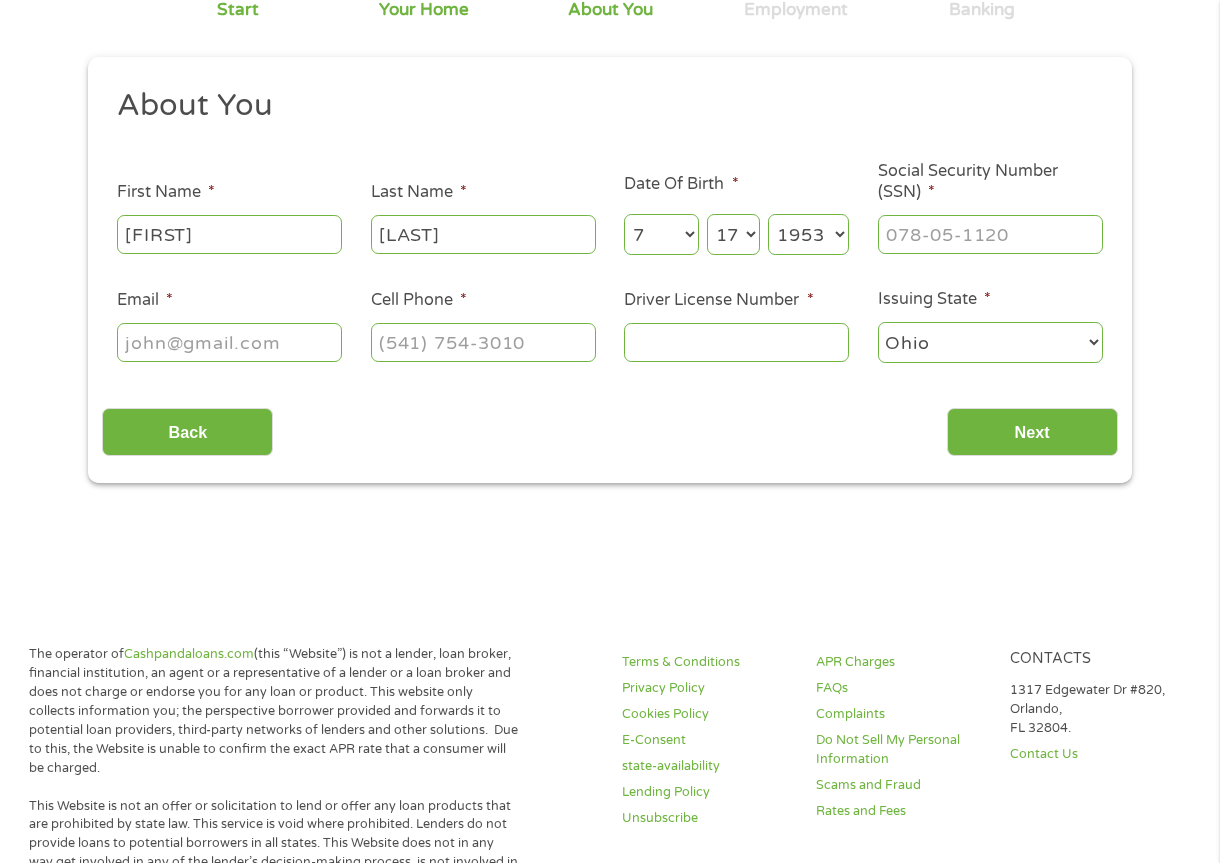 scroll, scrollTop: 0, scrollLeft: 0, axis: both 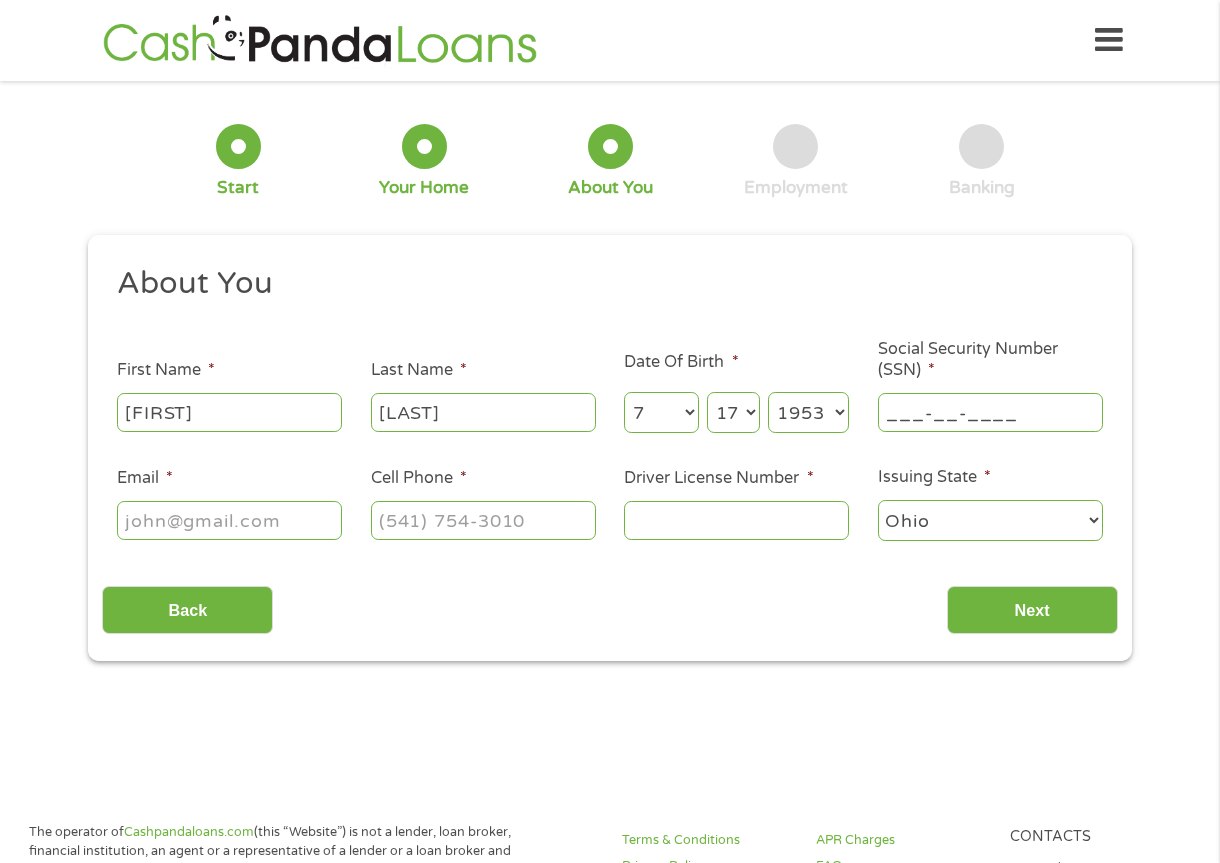 click on "___-__-____" at bounding box center [990, 412] 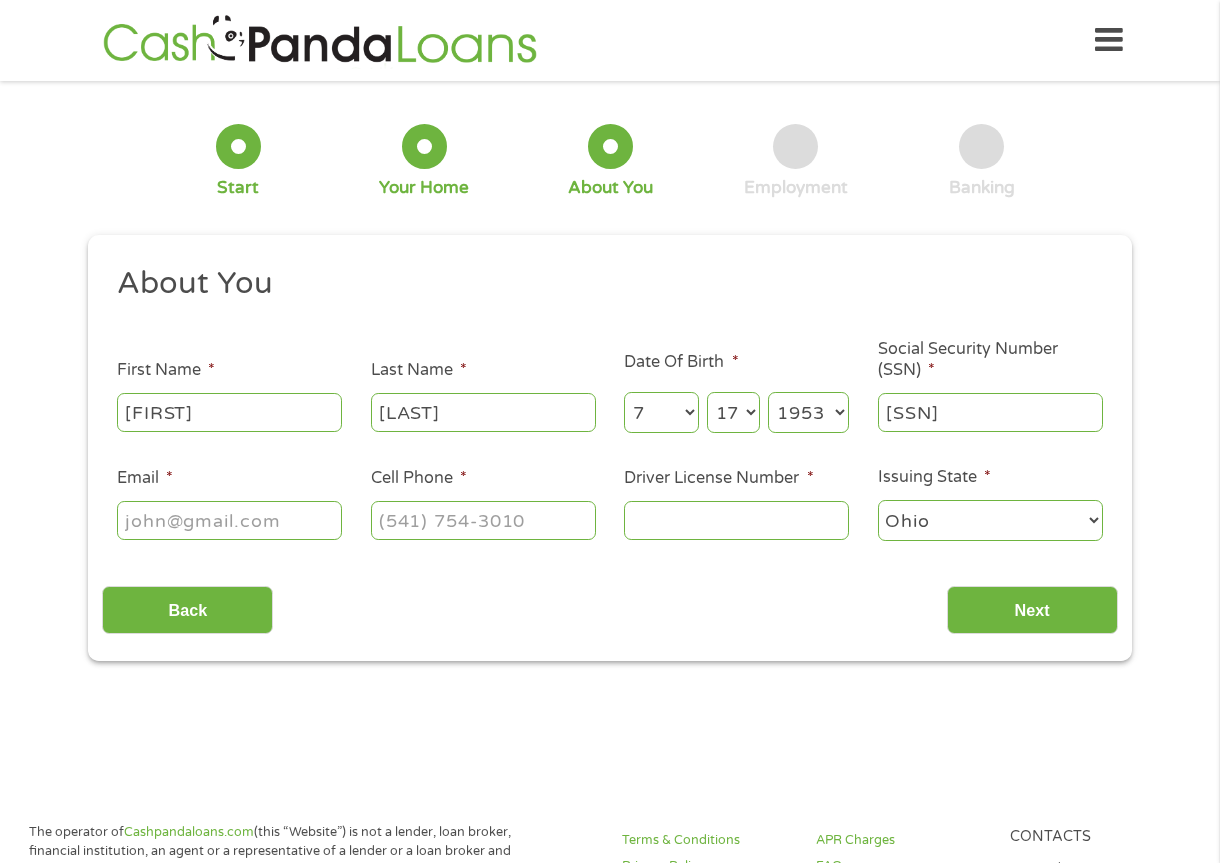 click on "[SSN]" at bounding box center [990, 412] 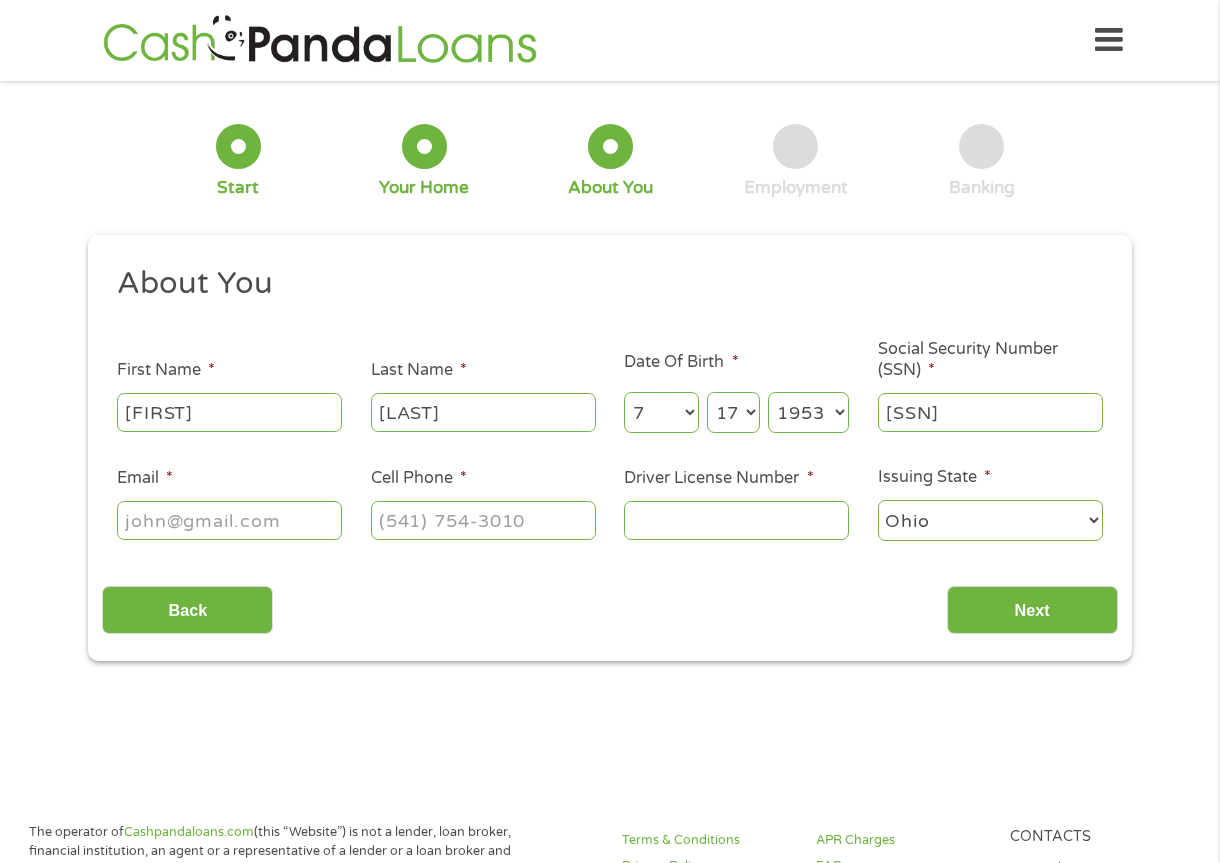 type on "___-__-____" 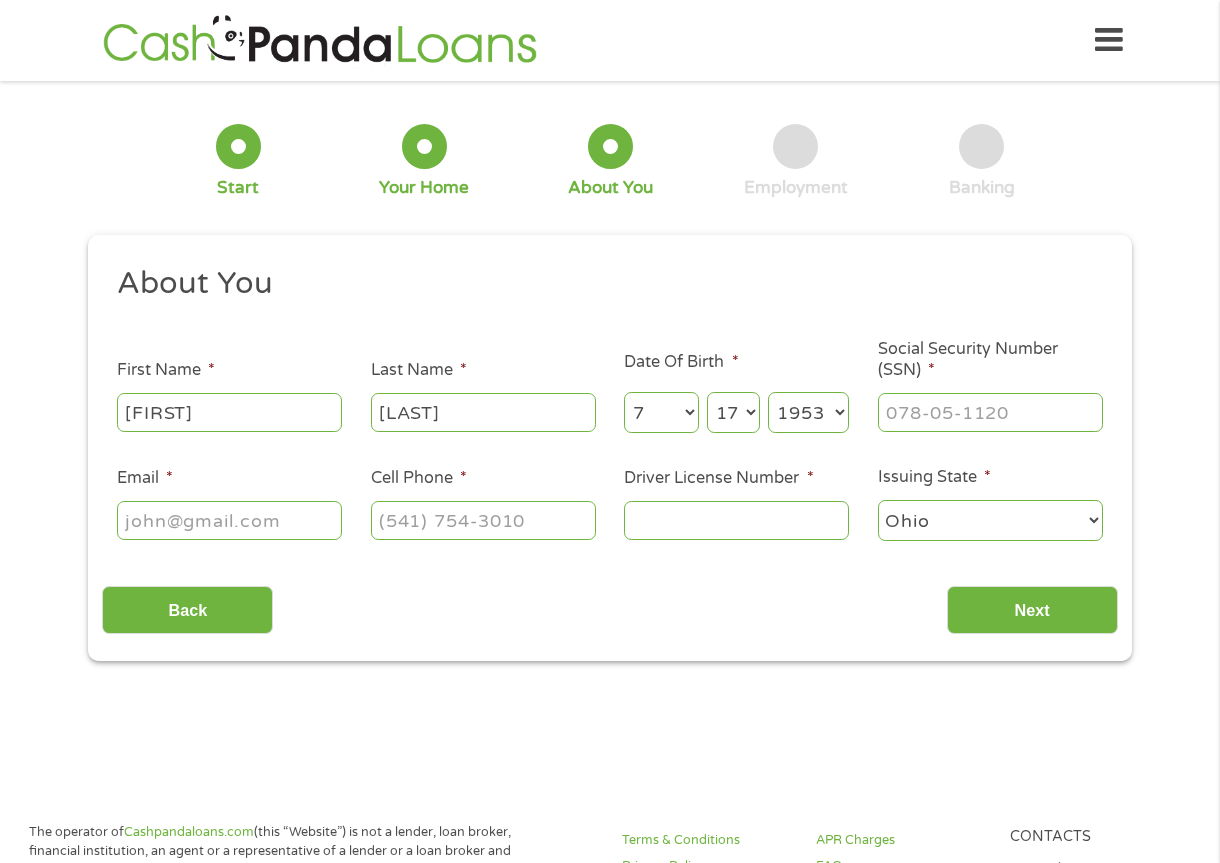 click on "1         Start   2         Your Home   3         About You   4         Employment   5         Banking   6
This field is hidden when viewing the form gclid EAIaIQobChMI8dHNjc_xjgMVl13_AR3F5zsMEAAYAyAAEgJIHfD_BwE This field is hidden when viewing the form Referrer https://www.cashpandaloans.com/payday-loans/?medium=adwords&source=adwords&campaign=22549846227&adgroup=188036189468&creative=752033242951&position=&keyword=cash%20loan%20in%202%20minutes&utm_term=searchterm&matchtype=term&device=c&network=s&gad_source=5&gad_campaignid=22549846227&gclid=EAIaIQobChMI8dHNjc_xjgMVl13_AR3F5zsMEAAYAyAAEgJIHfD_BwE This field is hidden when viewing the form Source adwords This field is hidden when viewing the form Campaign 22549846227 This field is hidden when viewing the form Medium adwords This field is hidden when viewing the form adgroup 188036189468 This field is hidden when viewing the form creative 752033242951 position keyword matchtype" at bounding box center [610, 399] 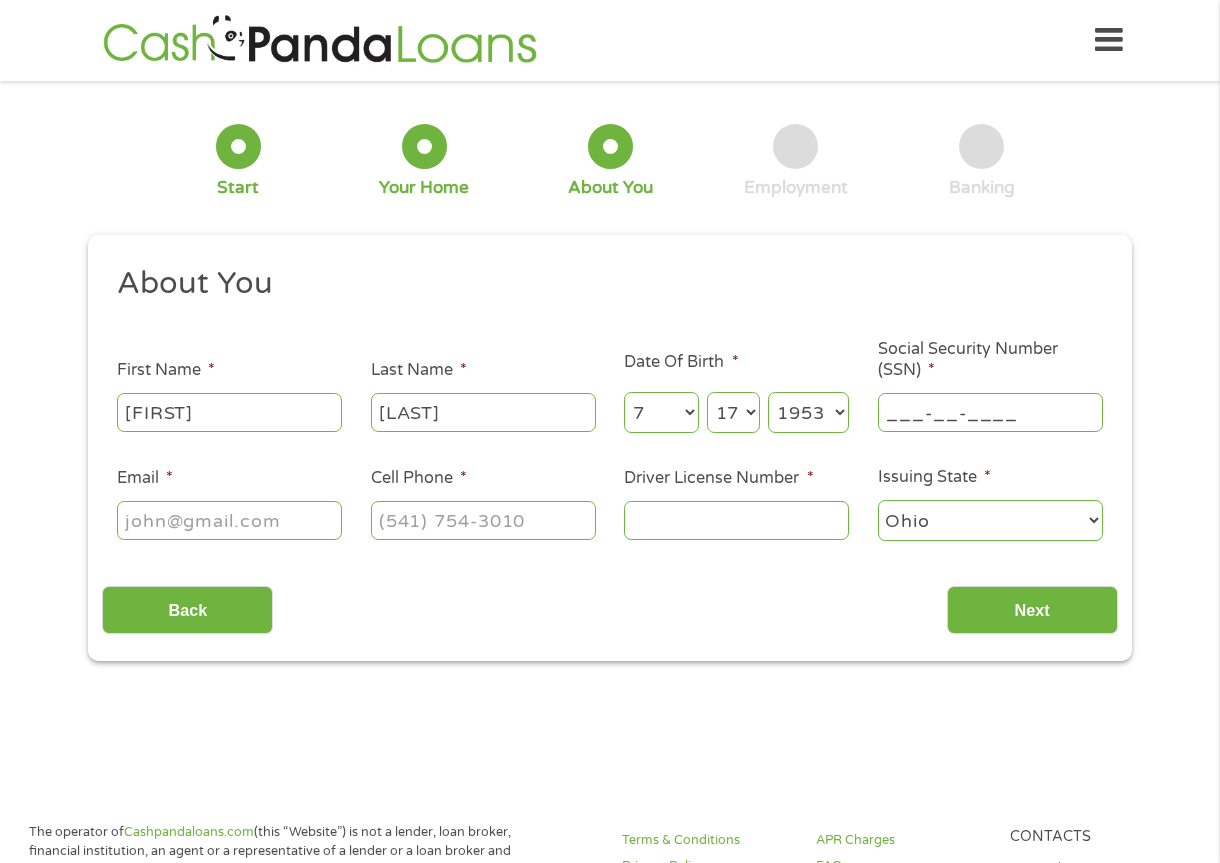 click on "___-__-____" at bounding box center [990, 412] 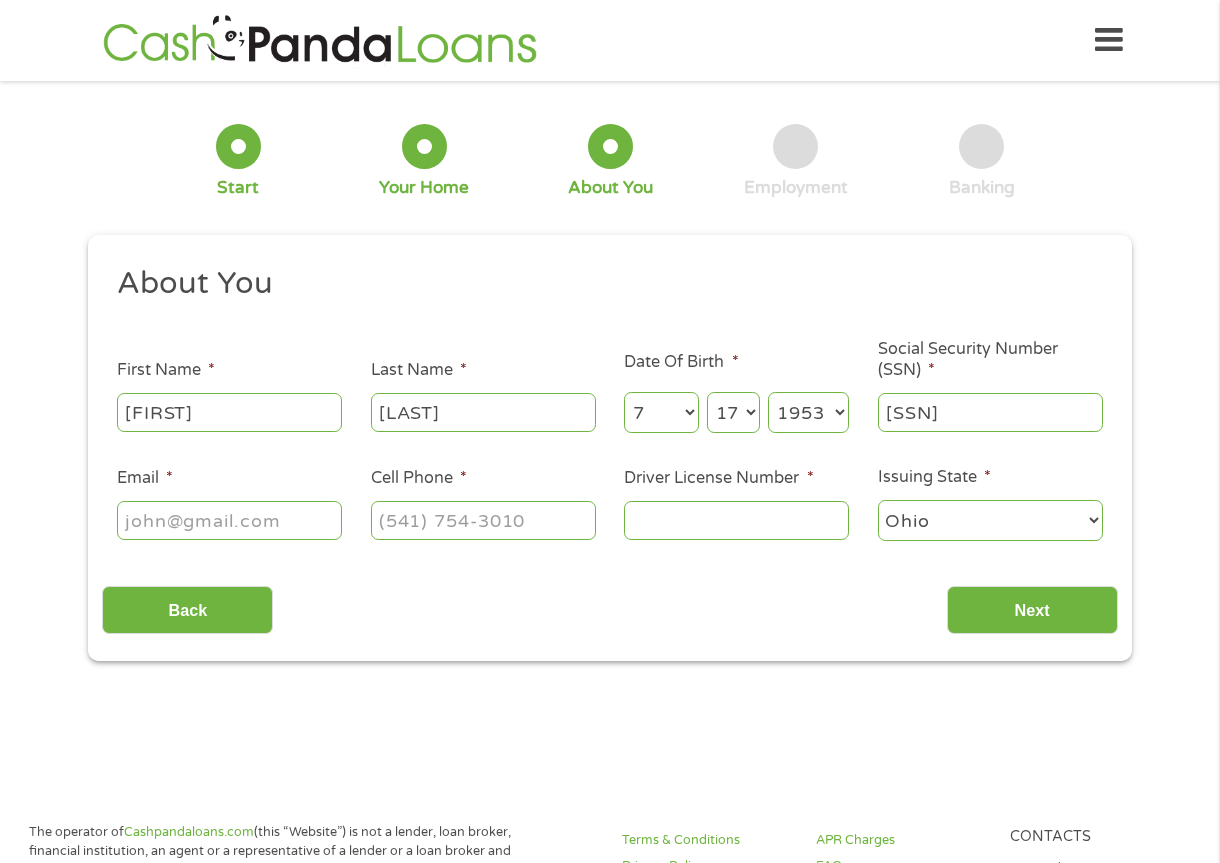 drag, startPoint x: 1043, startPoint y: 418, endPoint x: 461, endPoint y: 342, distance: 586.9412 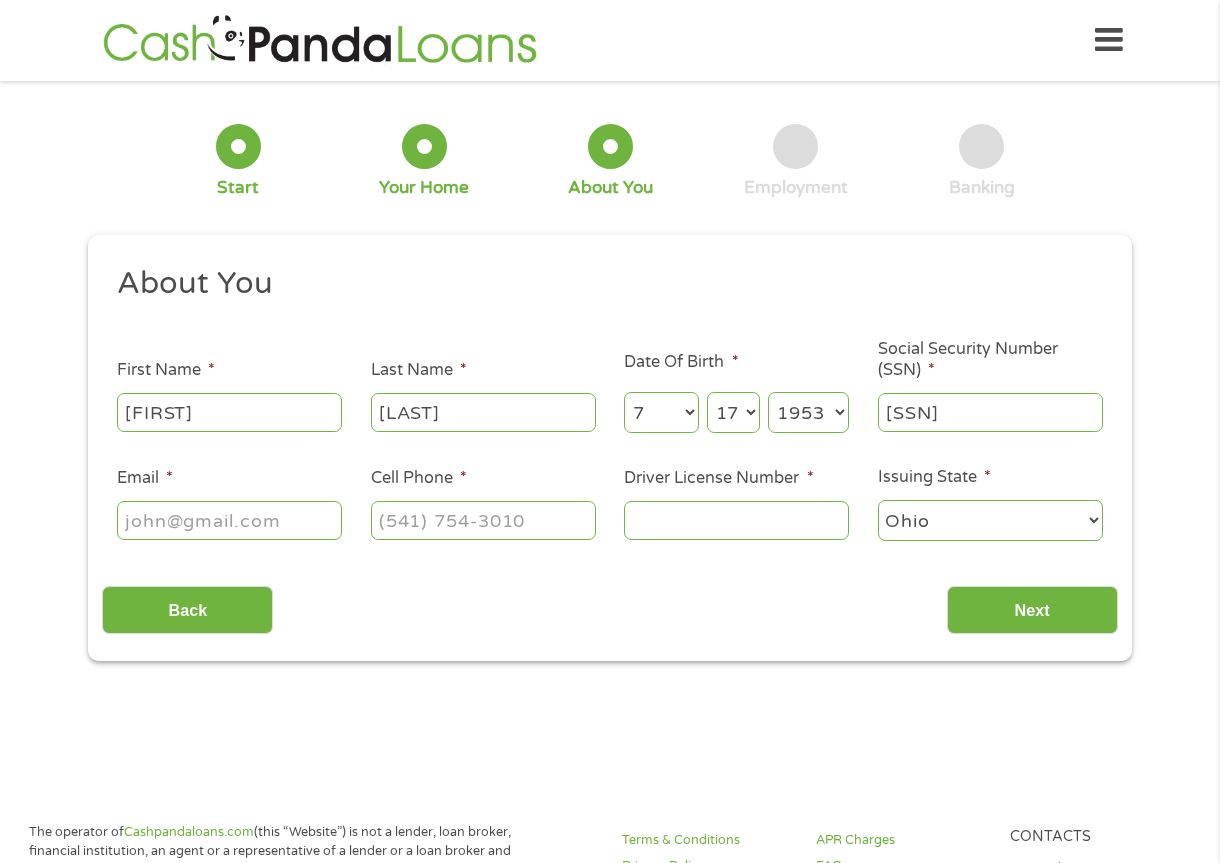 click on "About You This field is hidden when viewing the form Title * --- Choose one --- Mr Ms Mrs Miss First Name * [FIRST] Last Name * [LAST] Date Of Birth * Month Month 1 2 3 4 5 6 7 8 9 10 11 12 Day Day 1 2 3 4 5 6 7 8 9 10 11 12 13 14 15 16 17 18 19 20 21 22 23 24 25 26 27 28 29 30 31 Year Year 2007 2006 2005 2004 2003 2002 2001 2000 1999 1998 1997 1996 1995 1994 1993 1992 1991 1990 1989 1988 1987 1986 1985 1984 1983 1982 1981 1980 1979 1978 1977 1976 1975 1974 1973 1972 1971 1970 1969 1968 1967 1966 1965 1964 1963 1962 1961 1960 1959 1958 1957 1956 1955 1954 1953 1952 1951 1950 1949 1948 1947 1946 1945 1944 1943 1942 1941 1940 1939 1938 1937 1936 1935 1934 1933 1932 1931 1930 1929 1928 1927 1926 1925 1924 1923 1922 1921 1920 Social Security Number (SSN) * [SSN] Email *
Cell Phone * [PHONE] Driver License Number * [DLN] Issuing State * Alabama Alaska Arizona Arkansas California Colorado Connecticut Delaware District of Columbia Florida Georgia Hawaii Idaho Illinois Iowa" at bounding box center [609, 411] 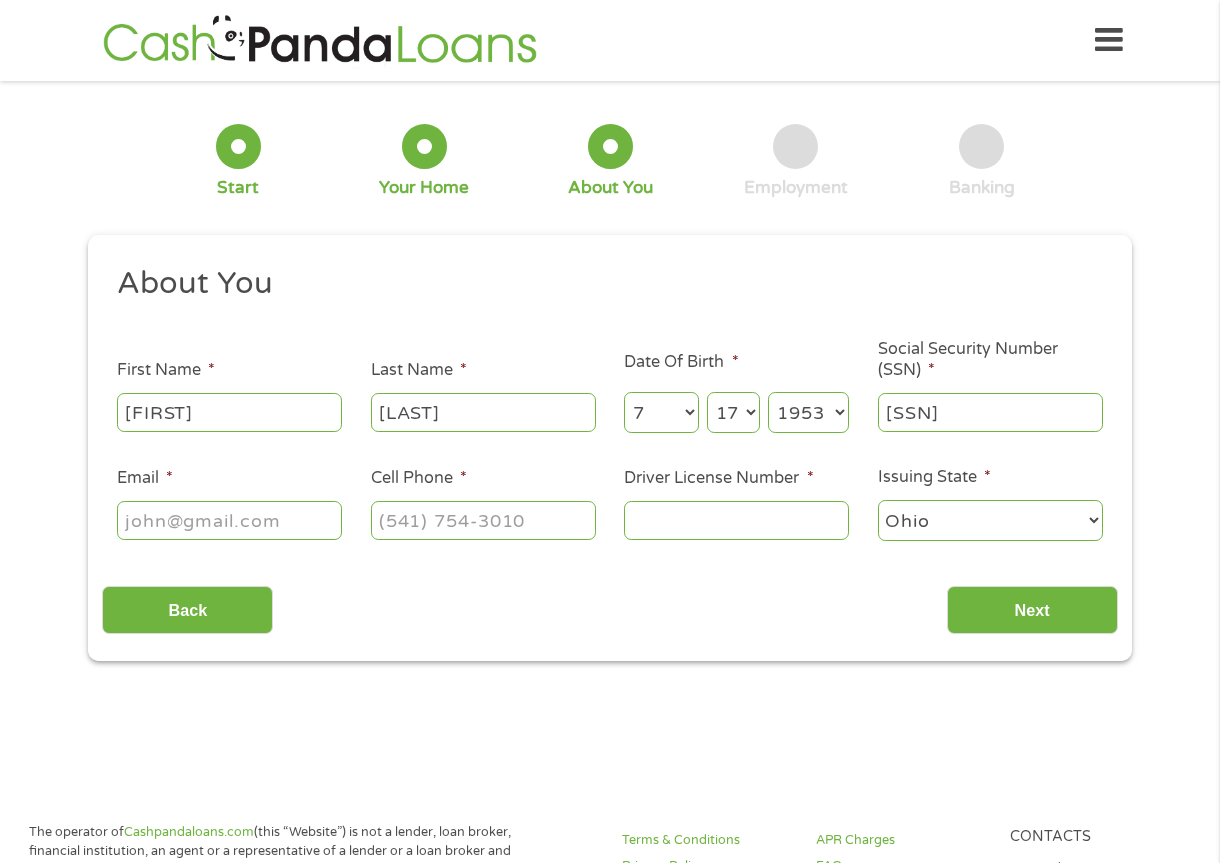 type on "[SSN]" 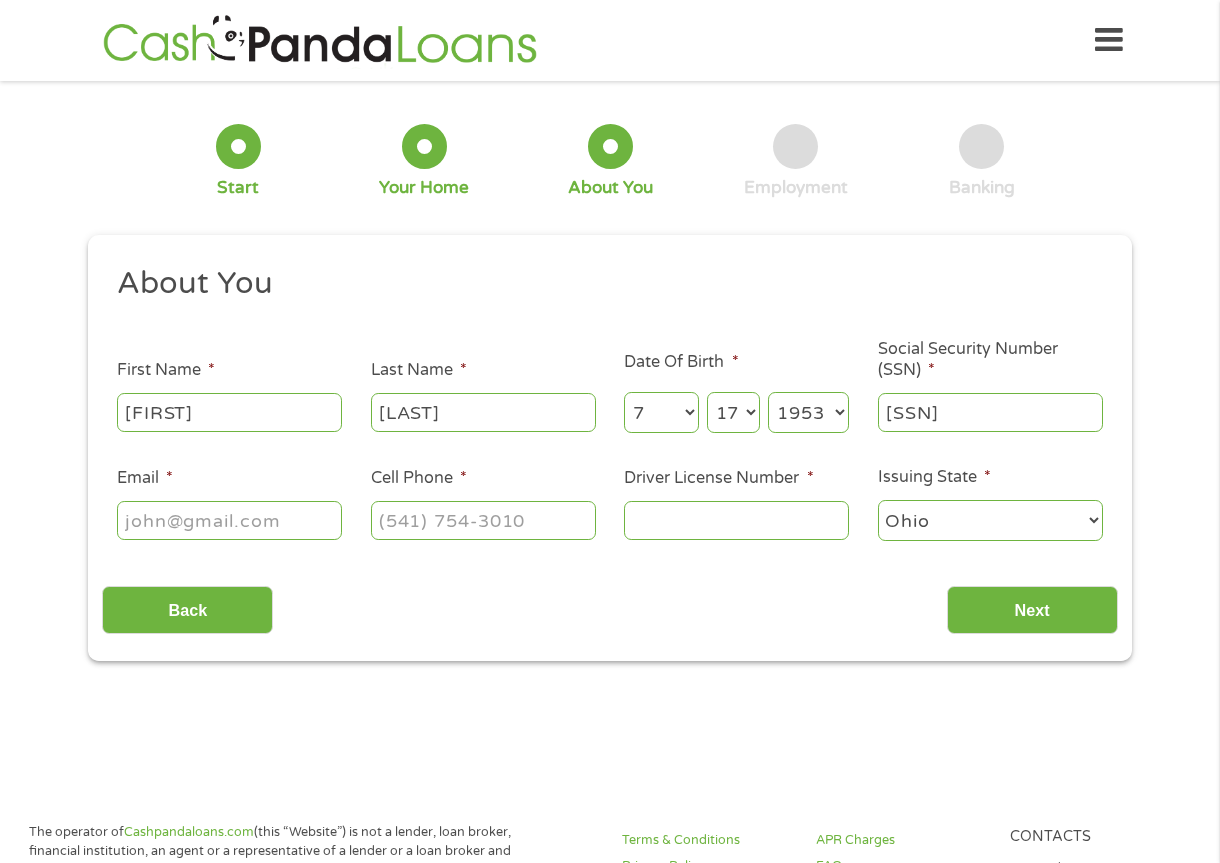 click on "Email *" at bounding box center [229, 520] 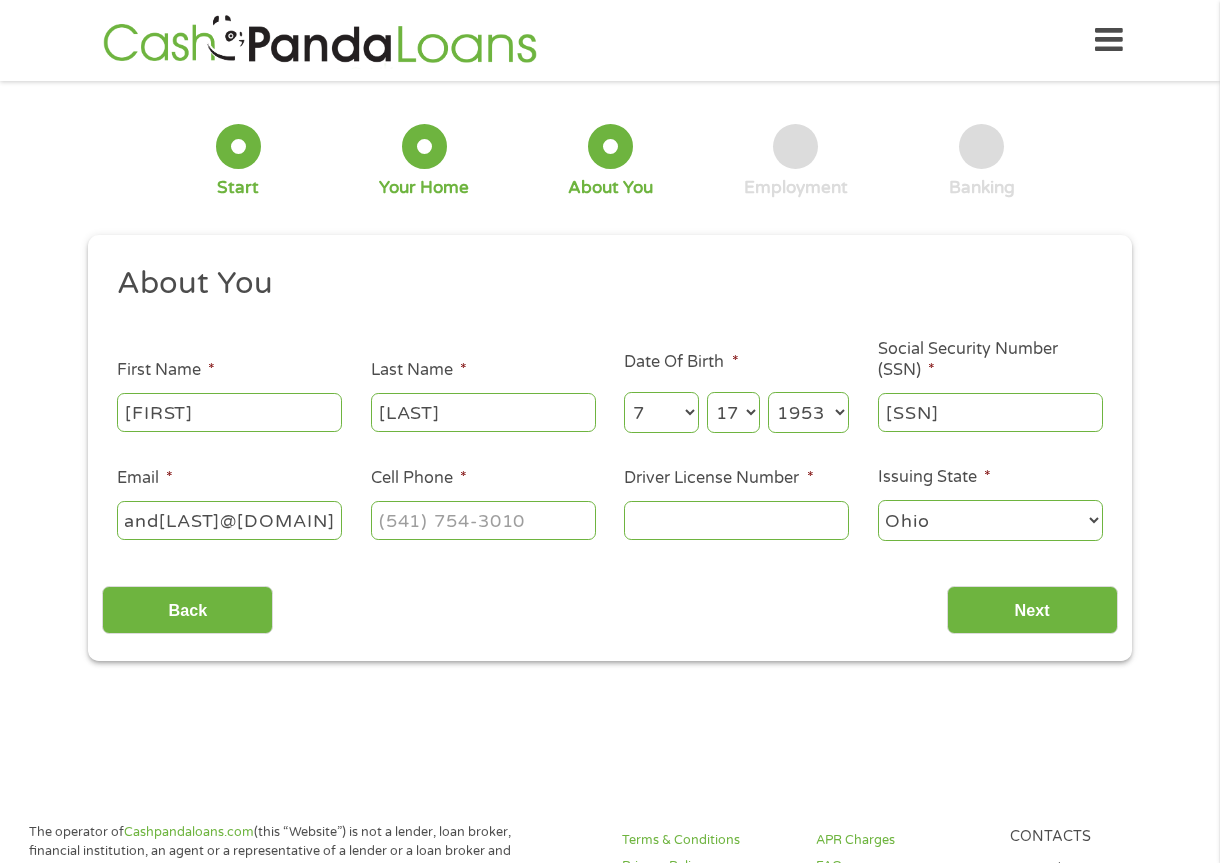 scroll, scrollTop: 0, scrollLeft: 96, axis: horizontal 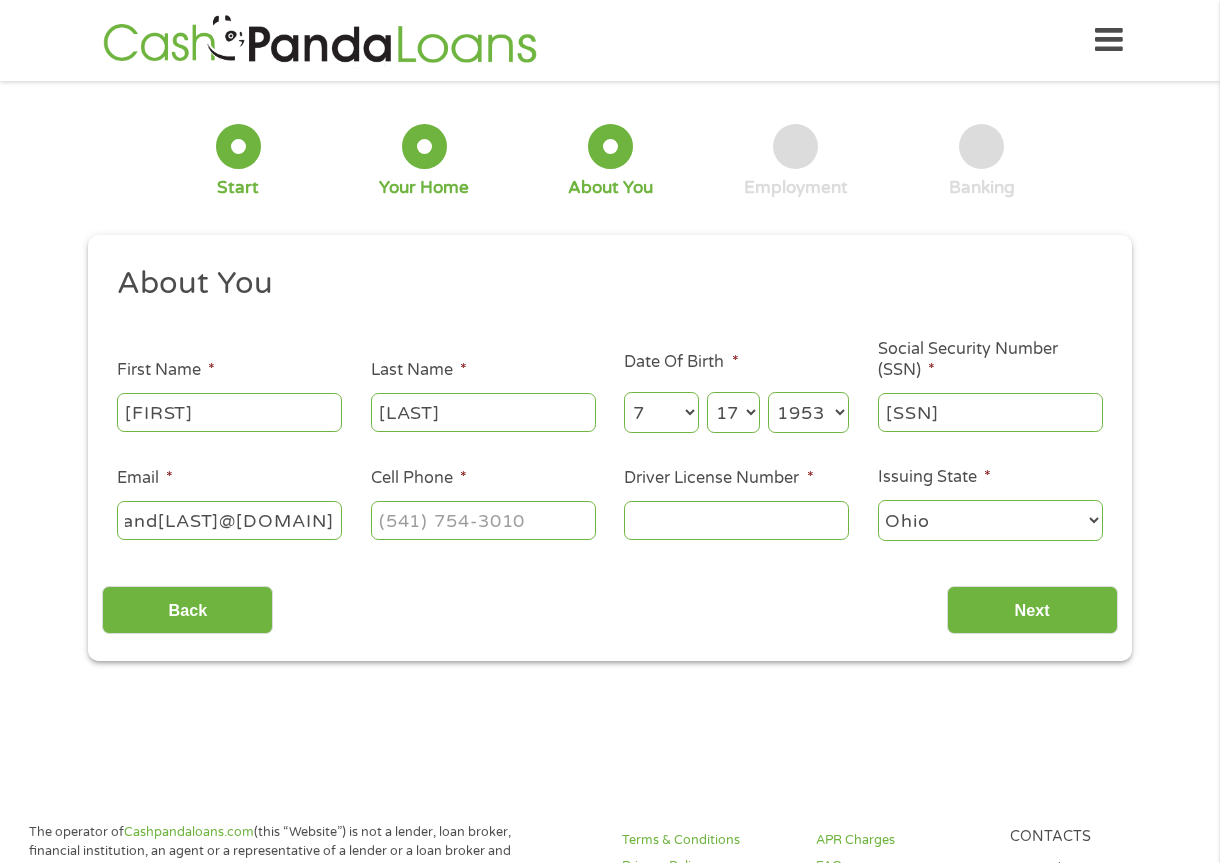 type on "[FIRST]and[LAST]@[DOMAIN]" 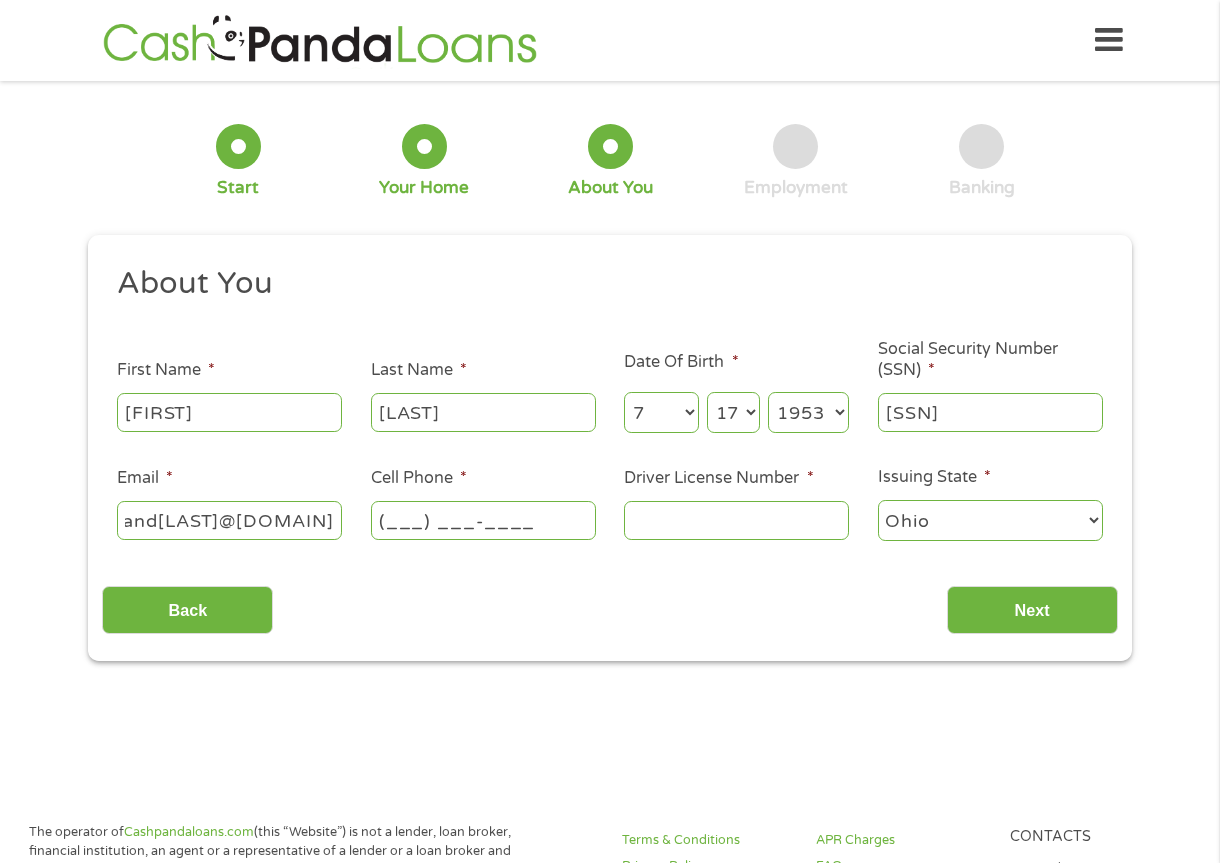 scroll, scrollTop: 0, scrollLeft: 0, axis: both 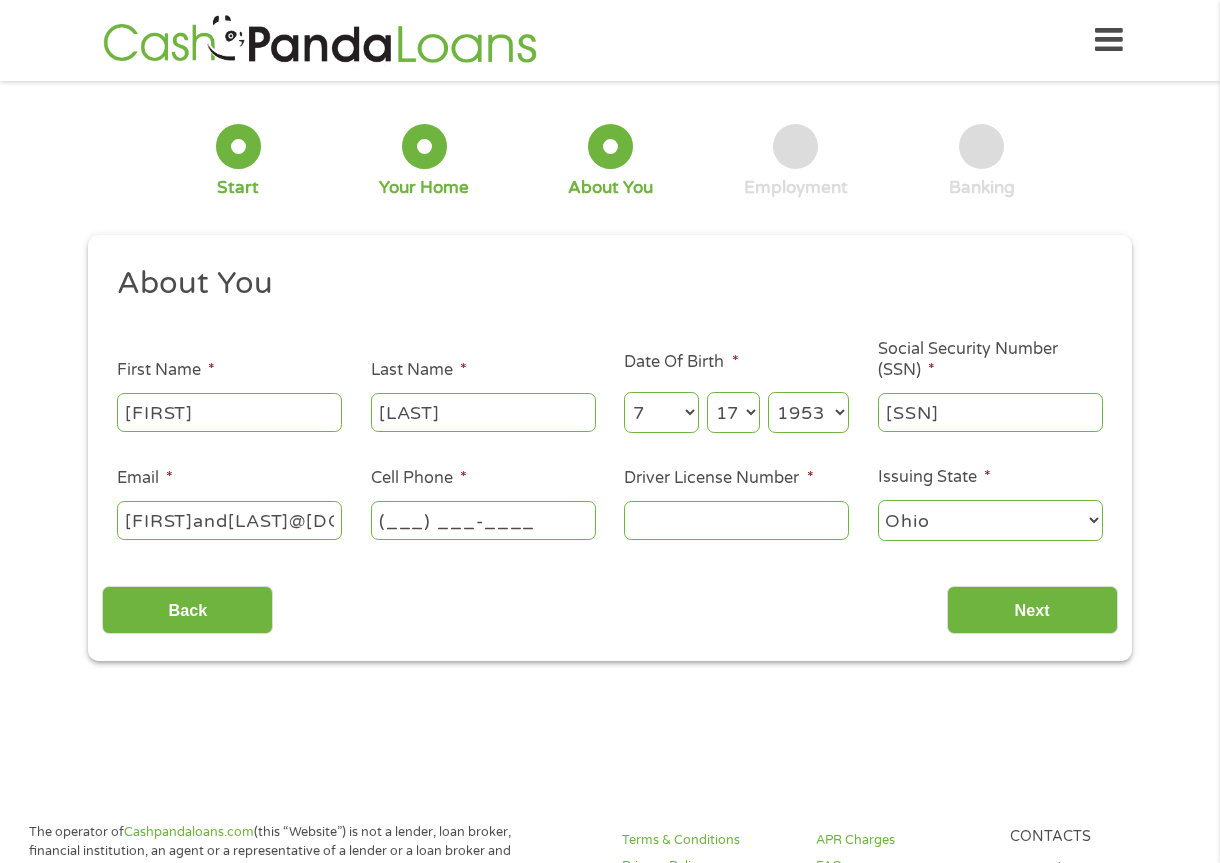 click on "(___) ___-____" at bounding box center (483, 520) 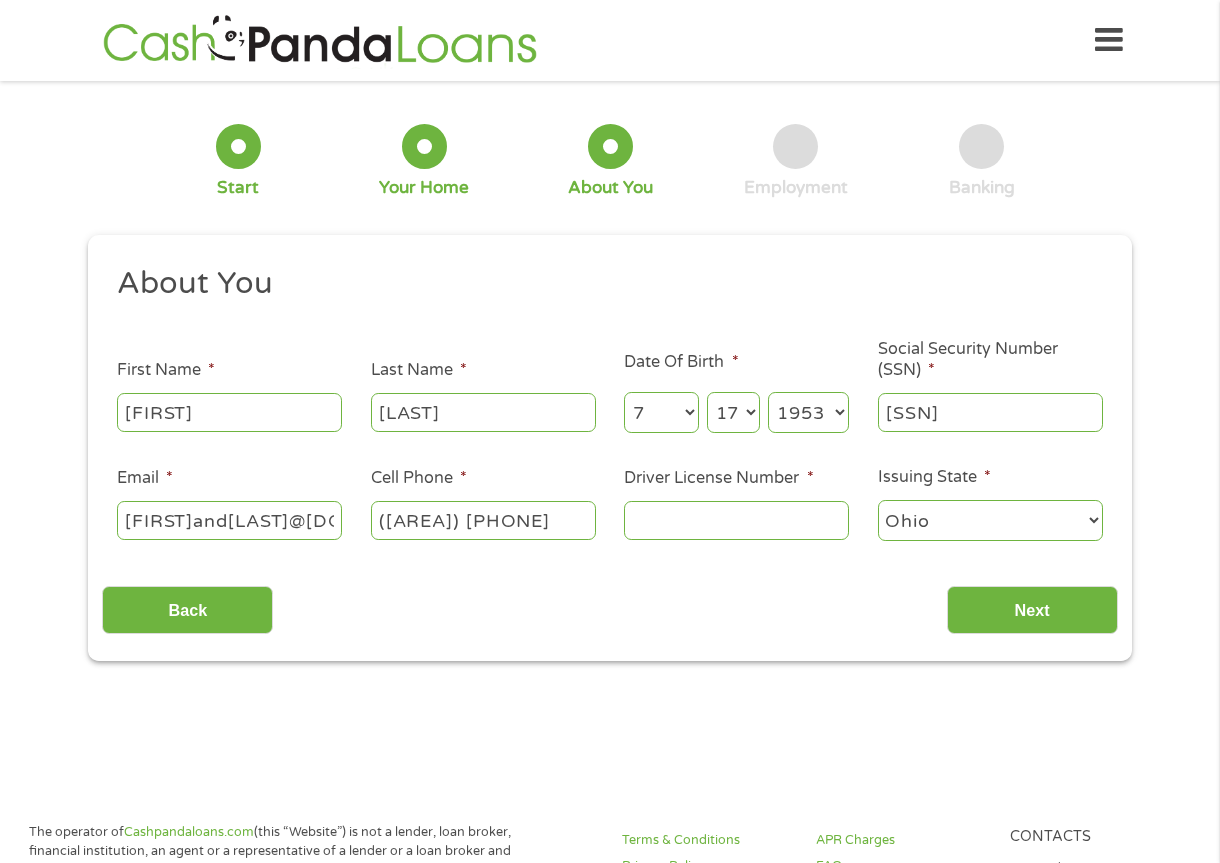type on "([AREA]) [PHONE]" 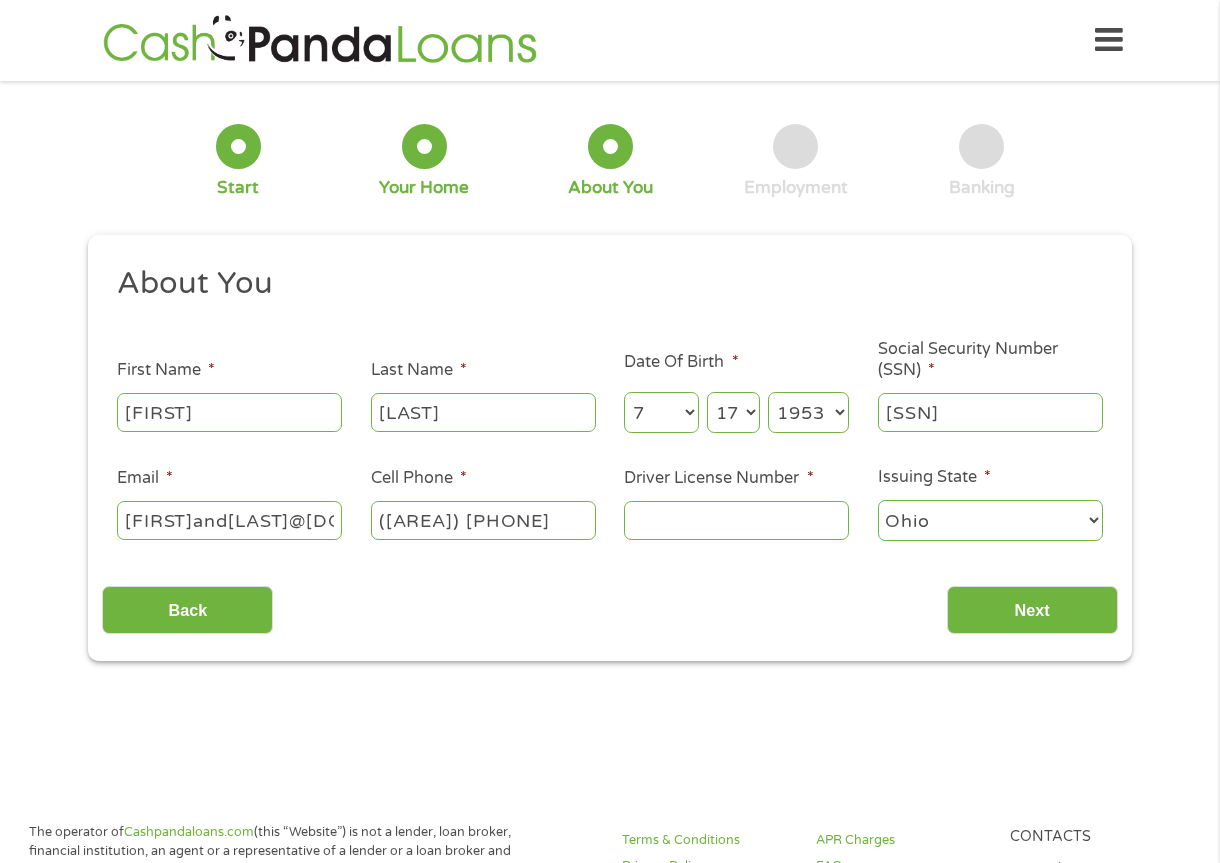 click on "Driver License Number *" at bounding box center [736, 520] 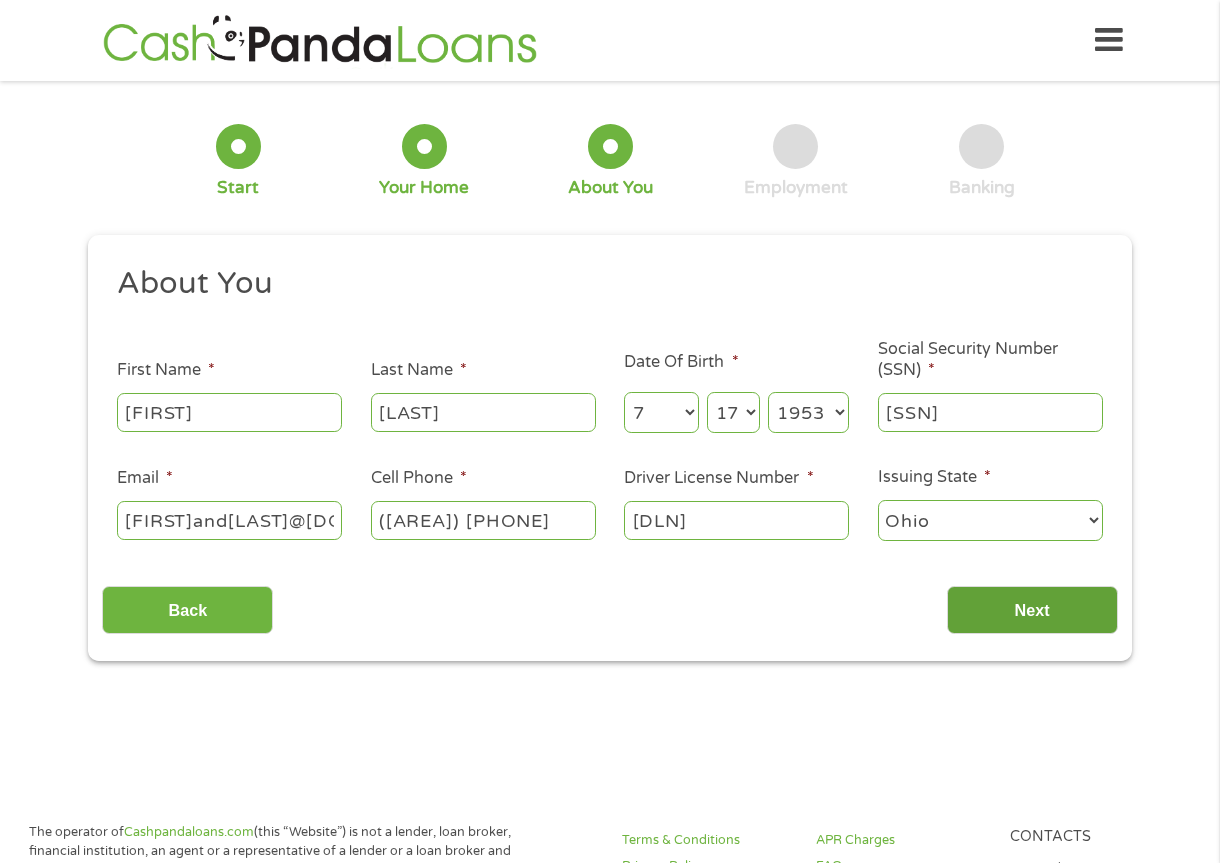 type on "[DLN]" 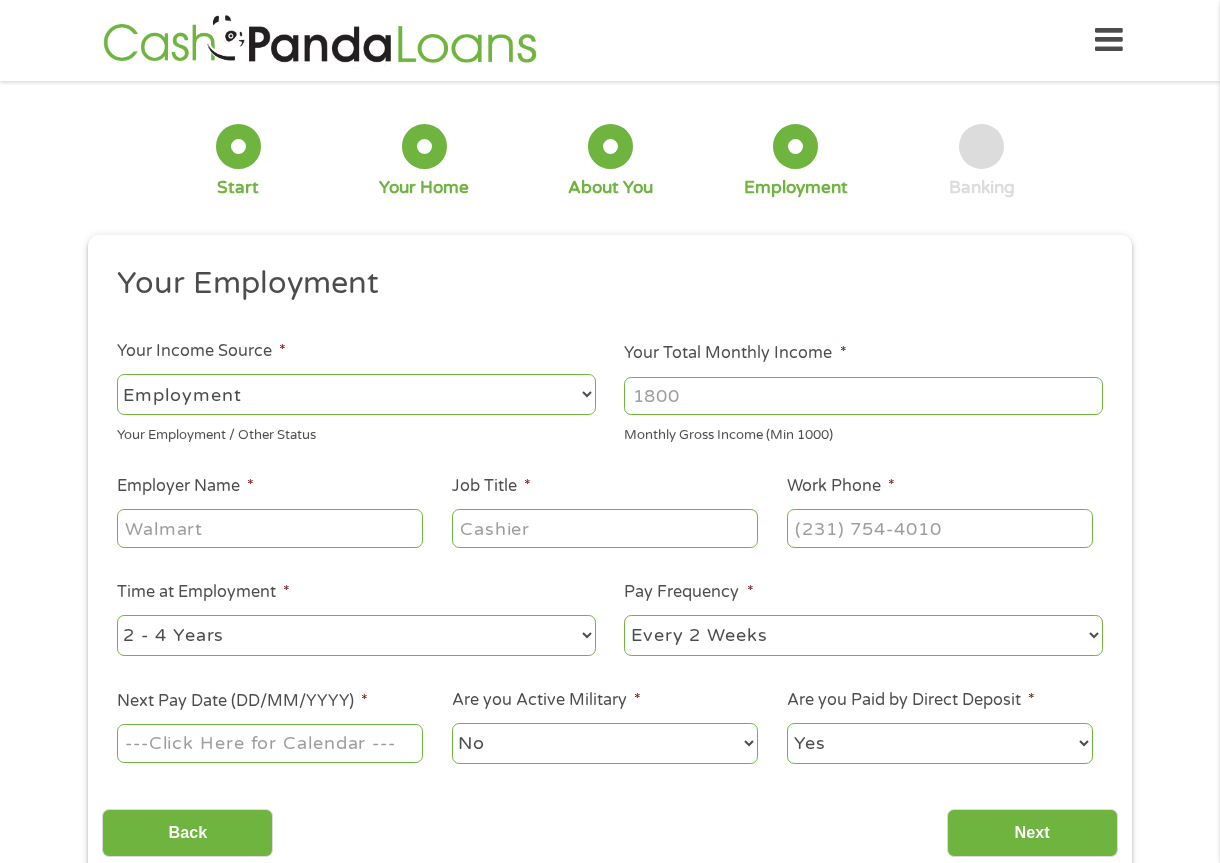scroll, scrollTop: 0, scrollLeft: 0, axis: both 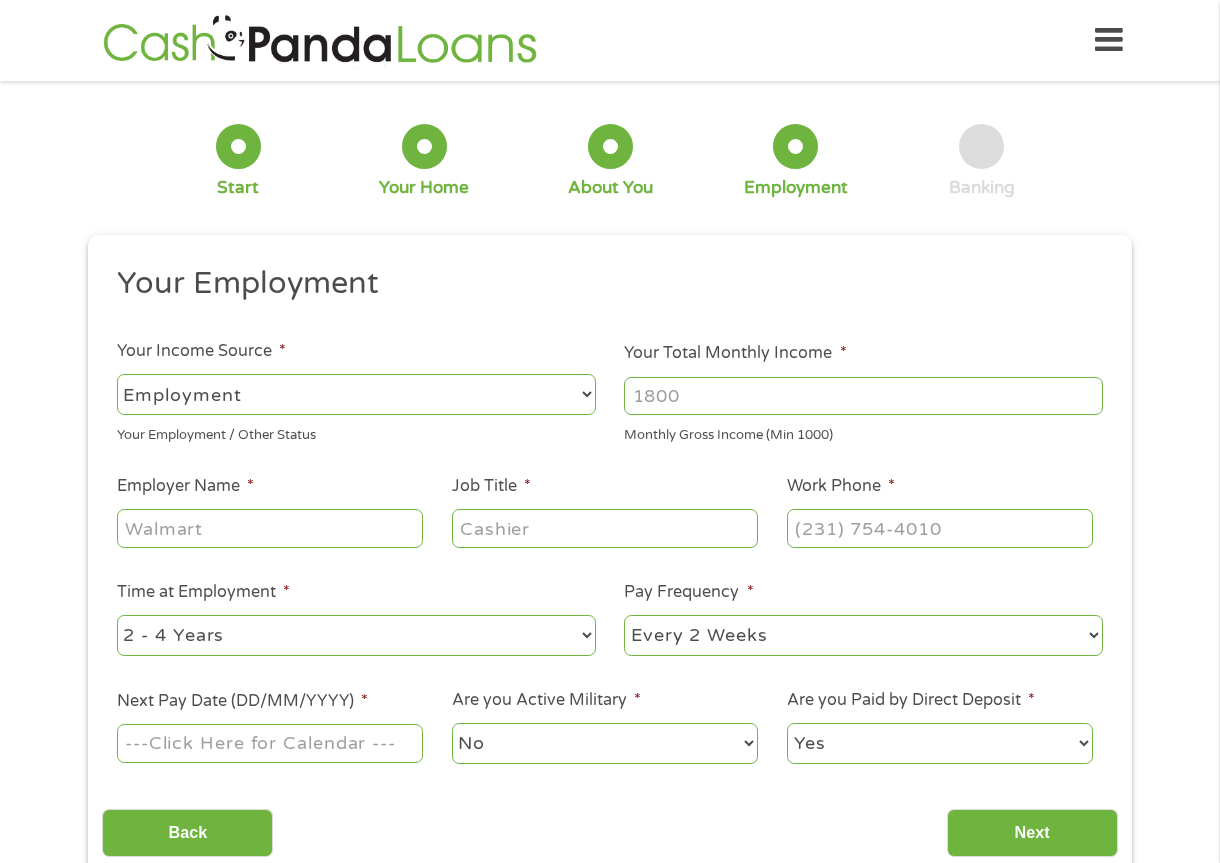 click on "--- Choose one --- Employment Self Employed Benefits" at bounding box center [356, 394] 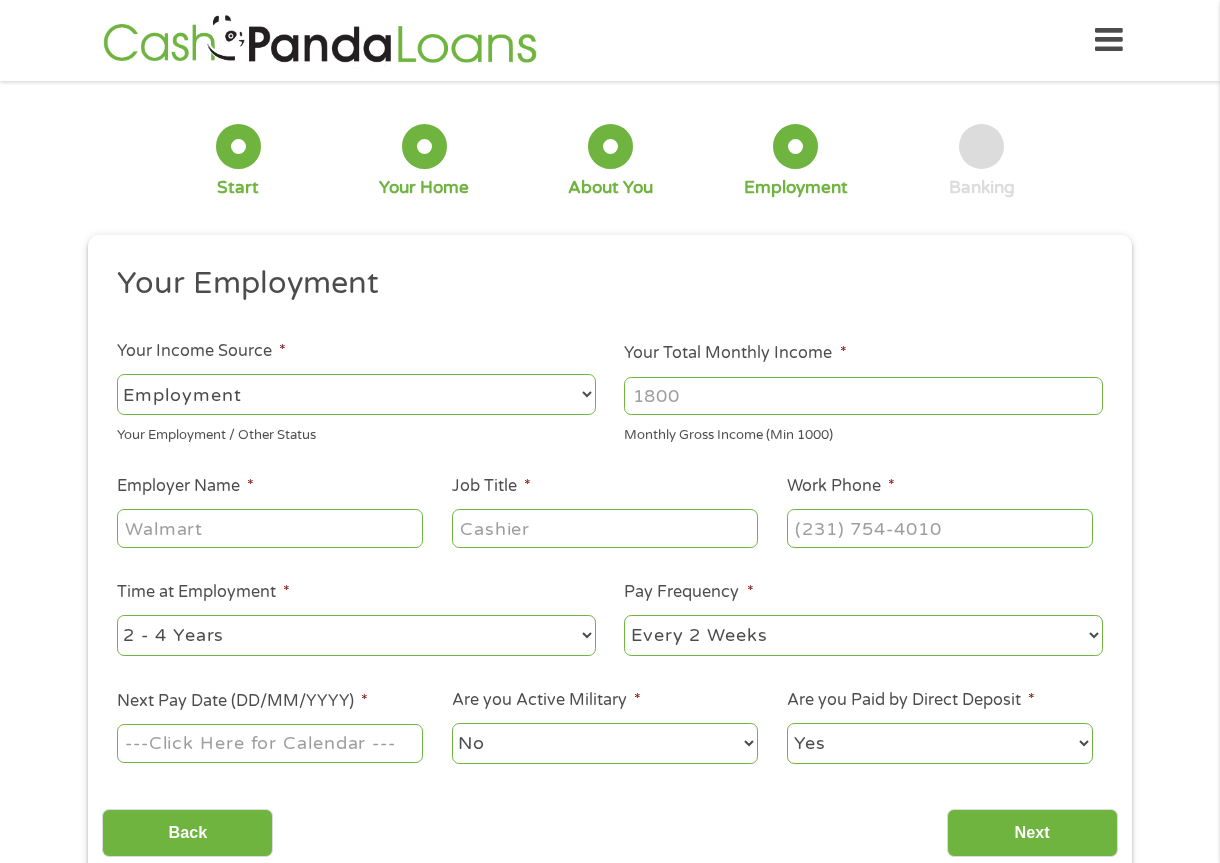 select on "benefits" 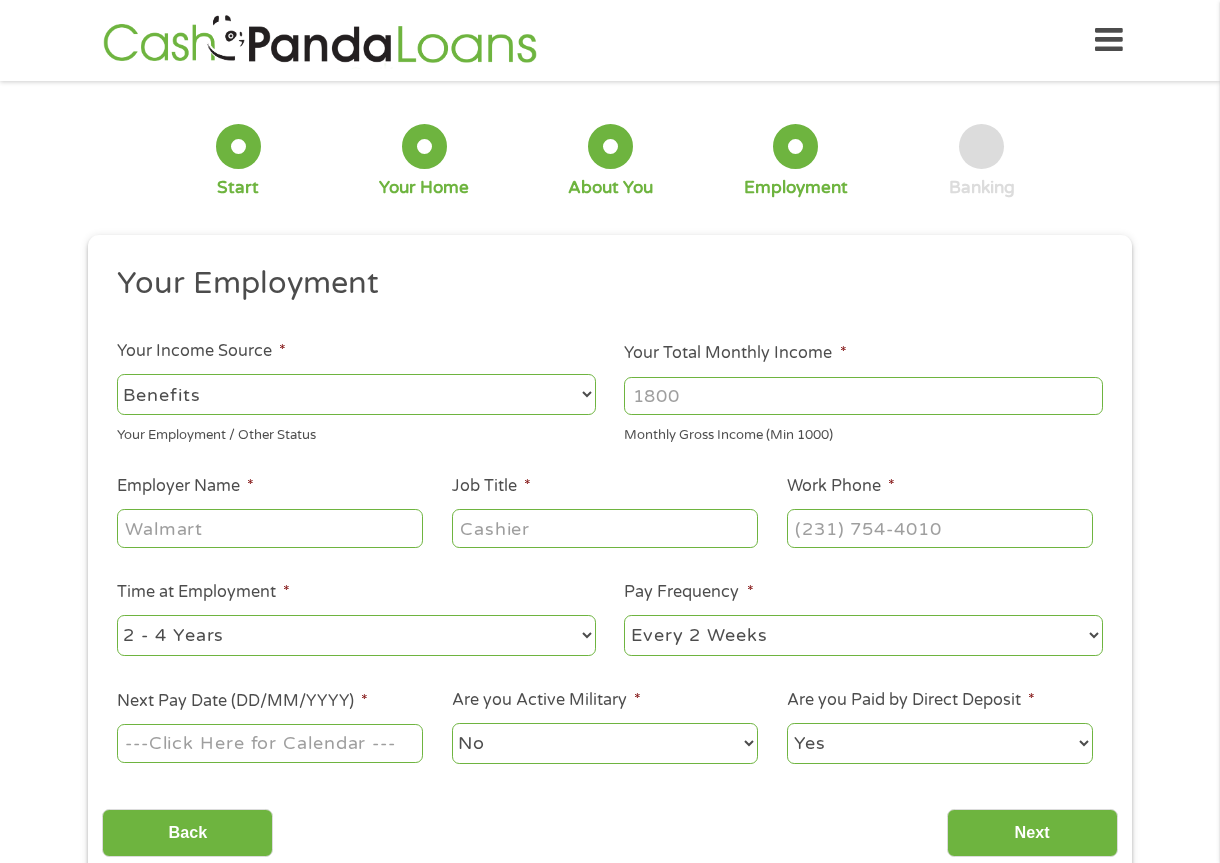 click on "--- Choose one --- Employment Self Employed Benefits" at bounding box center (356, 394) 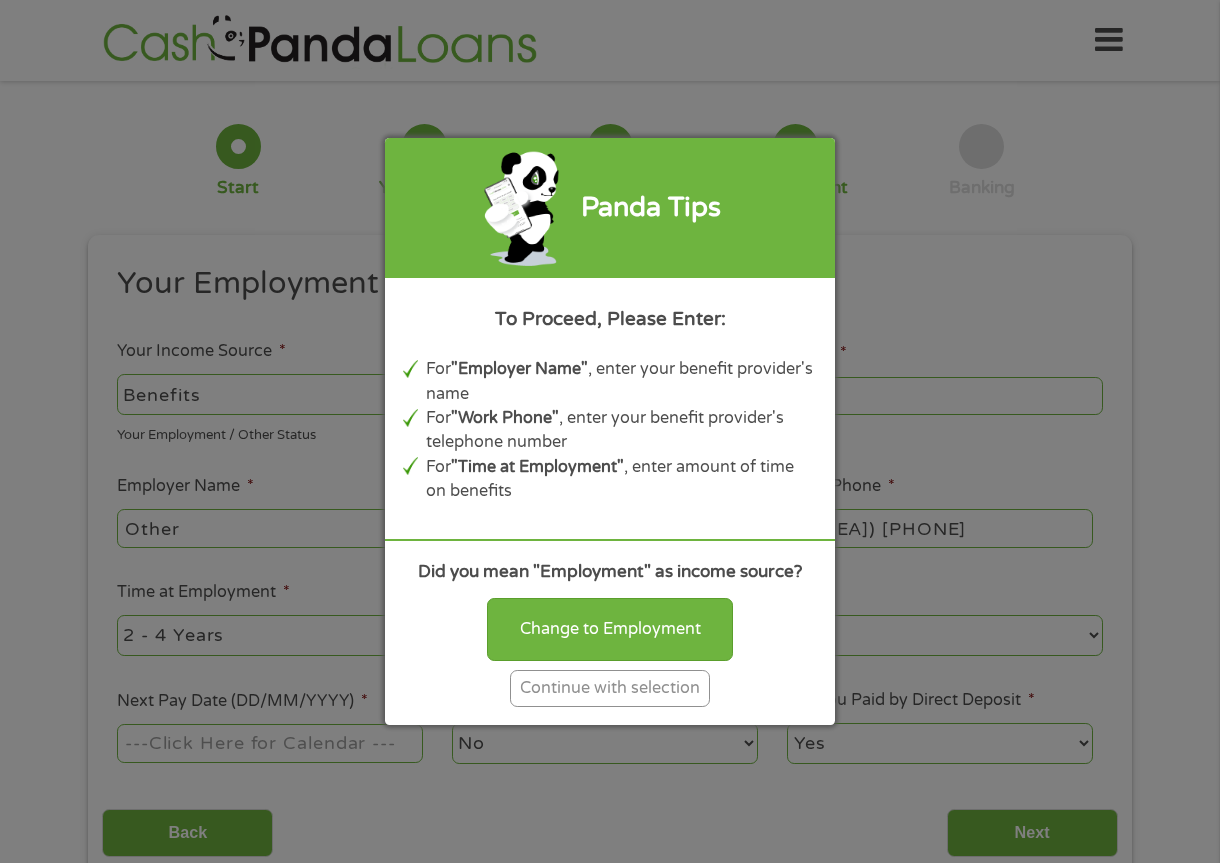 click on "Continue with selection" at bounding box center [610, 688] 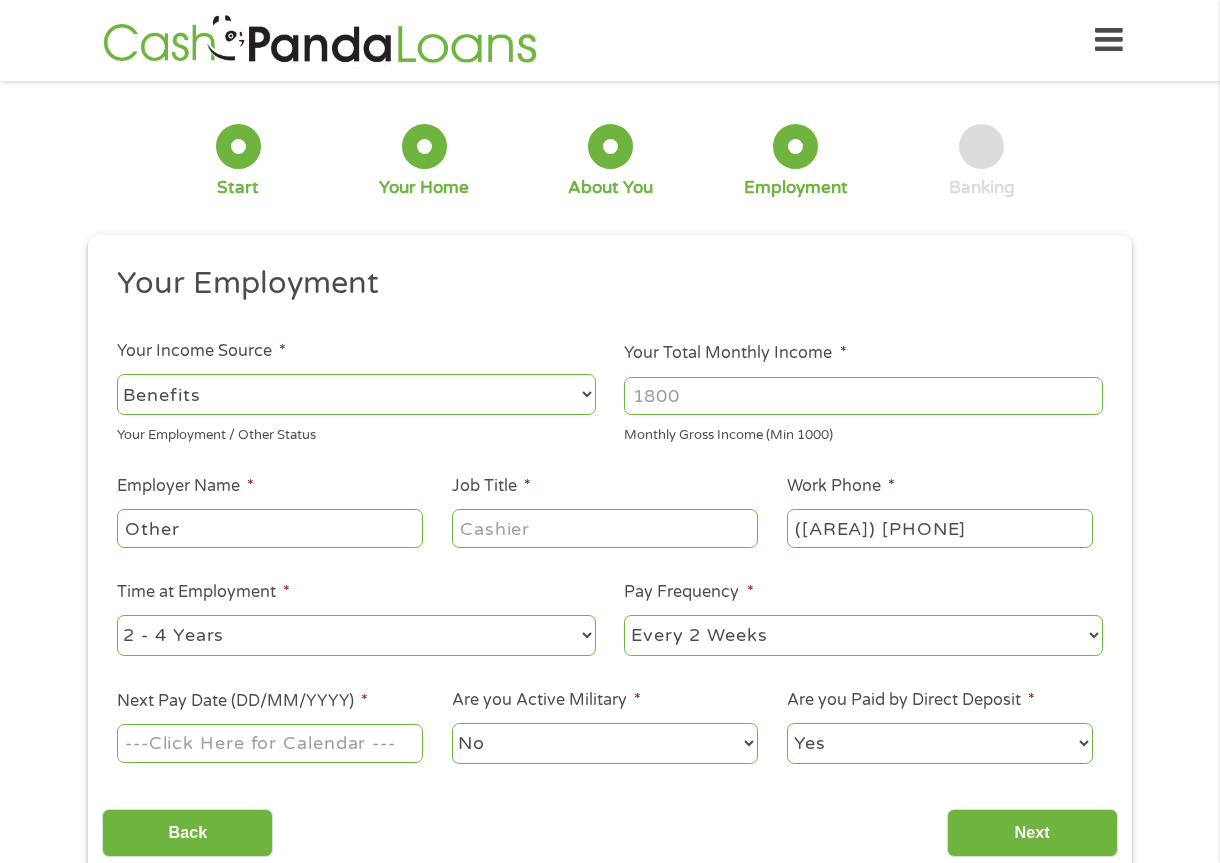 drag, startPoint x: 711, startPoint y: 391, endPoint x: 438, endPoint y: 398, distance: 273.08972 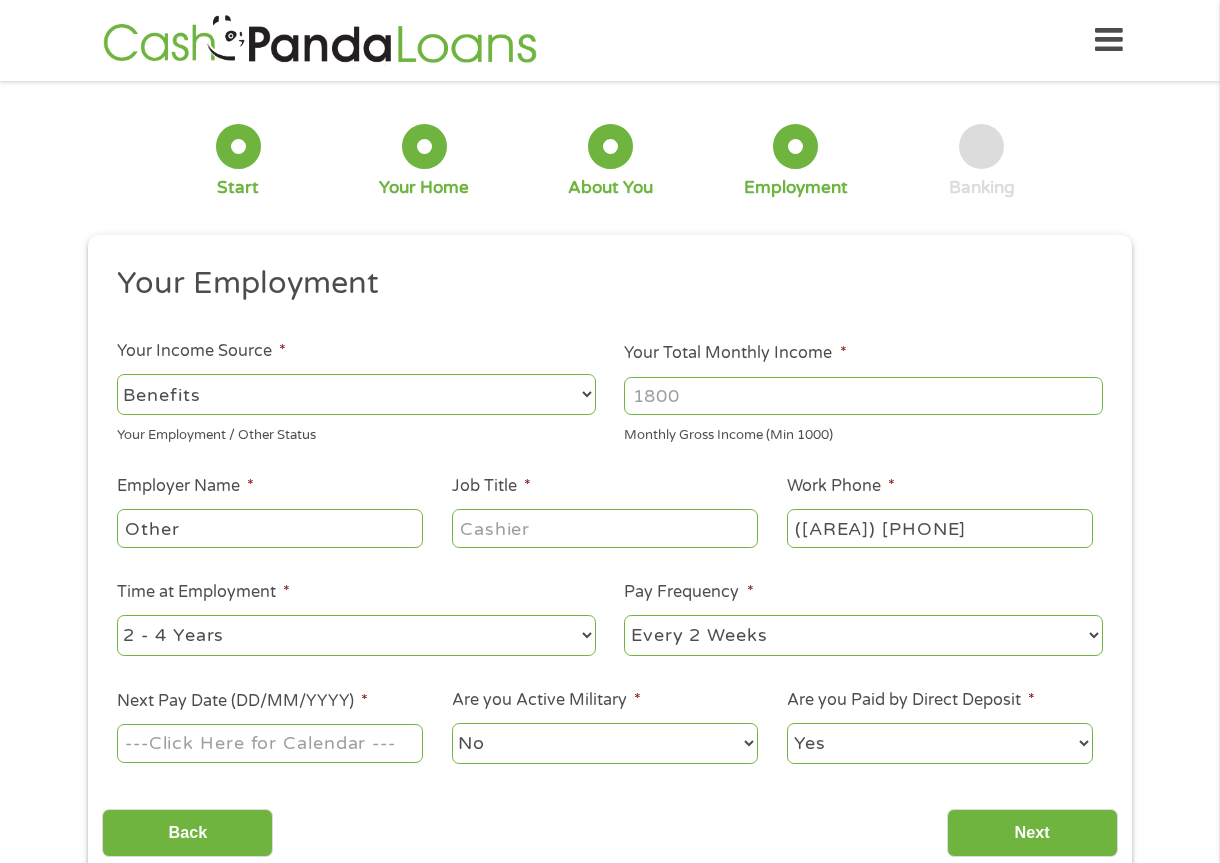 click on "Your Employment Your Income Source * --- Choose one --- Employment Self Employed Benefits Your Employment / Other Status Your Total Monthly Income * Monthly Gross Income (Min 1000) This field is hidden when viewing the form Other Income * 0 Pension, Spouse & any Other Income Employer Name * Other Job Title * Work Phone * ([AREA]) [PHONE] Time at Employment * --- Choose one --- 1 Year or less 1 - 2 Years 2 - 4 Years Over 4 Years Pay Frequency * --- Choose one --- Every 2 Weeks Every Week Monthly Semi-Monthly Next Pay Date (DD/MM/YYYY) * Are you Active Military * No Yes Are you Paid by Direct Deposit * Yes No" at bounding box center (609, 523) 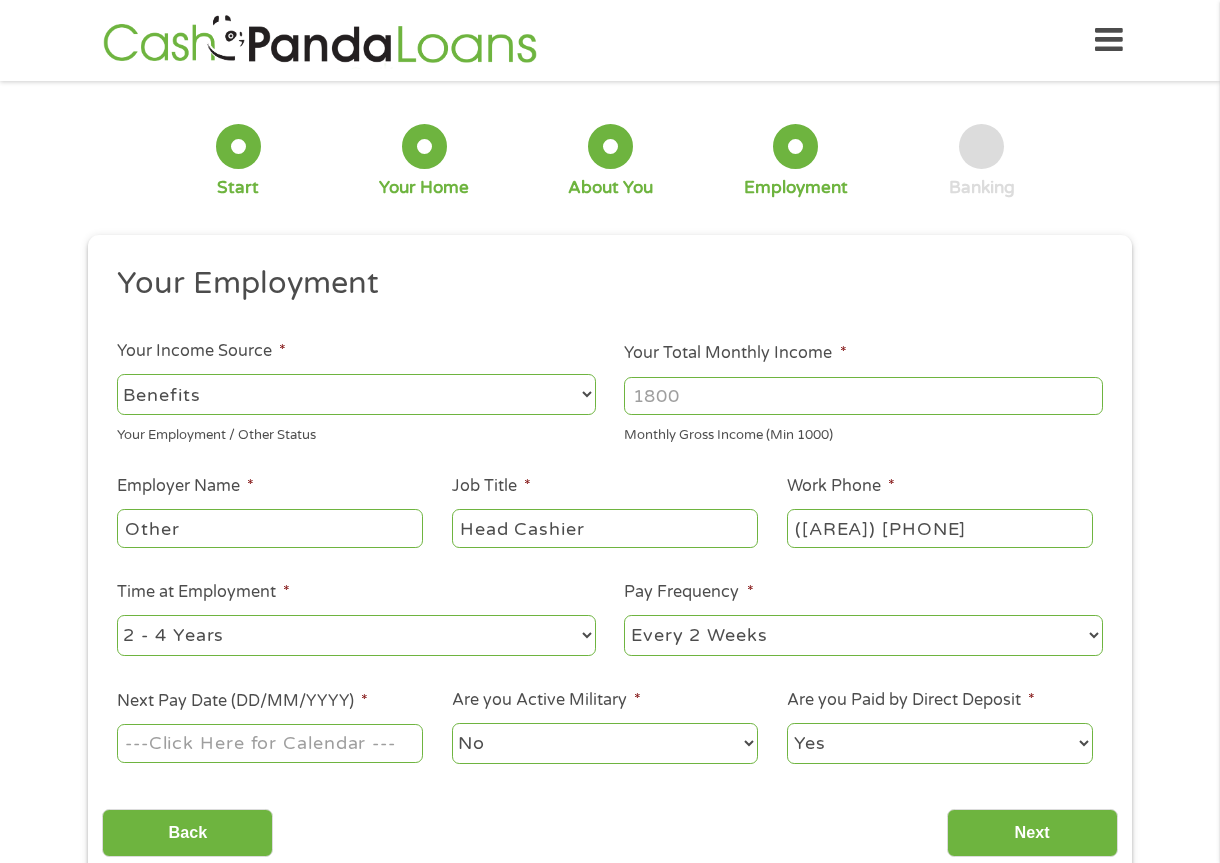 type on "Head Cashier" 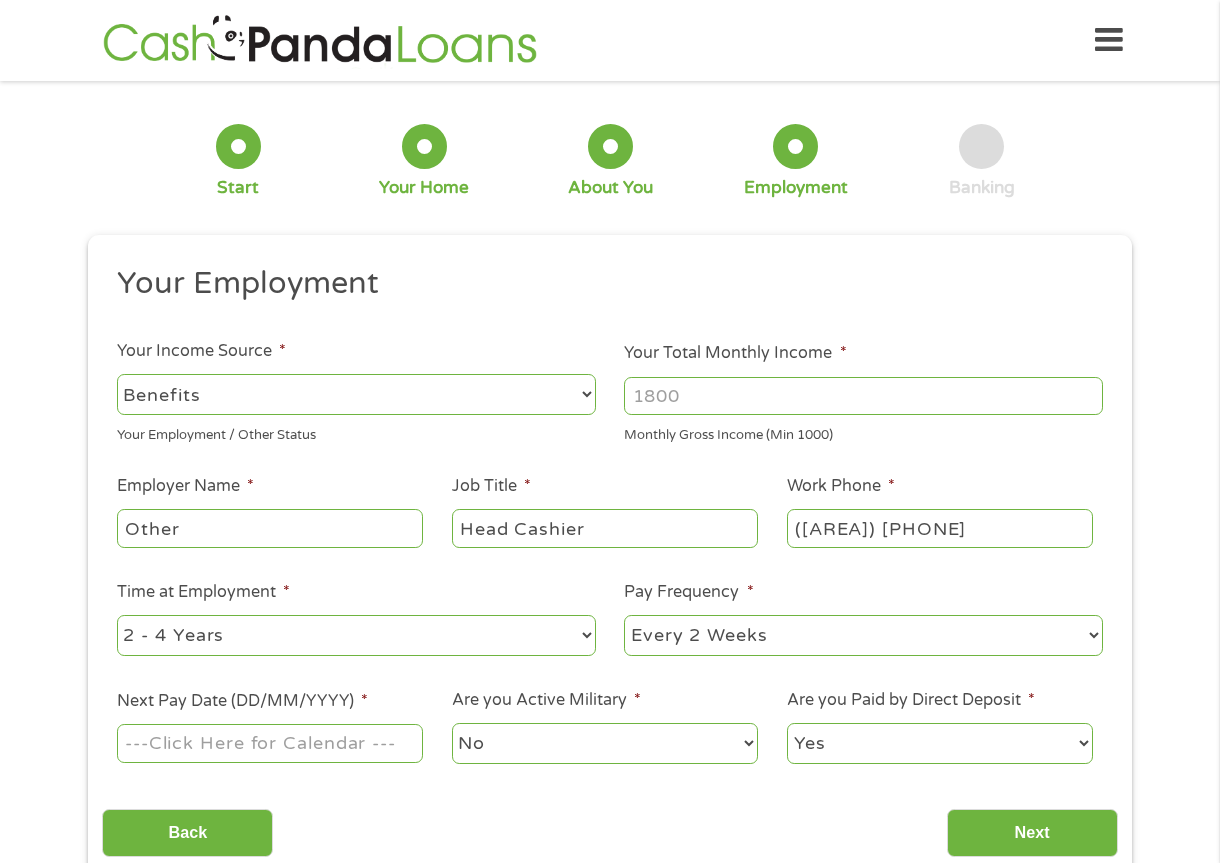 click on "--- Choose one --- 1 Year or less 1 - 2 Years 2 - 4 Years Over 4 Years" at bounding box center (356, 635) 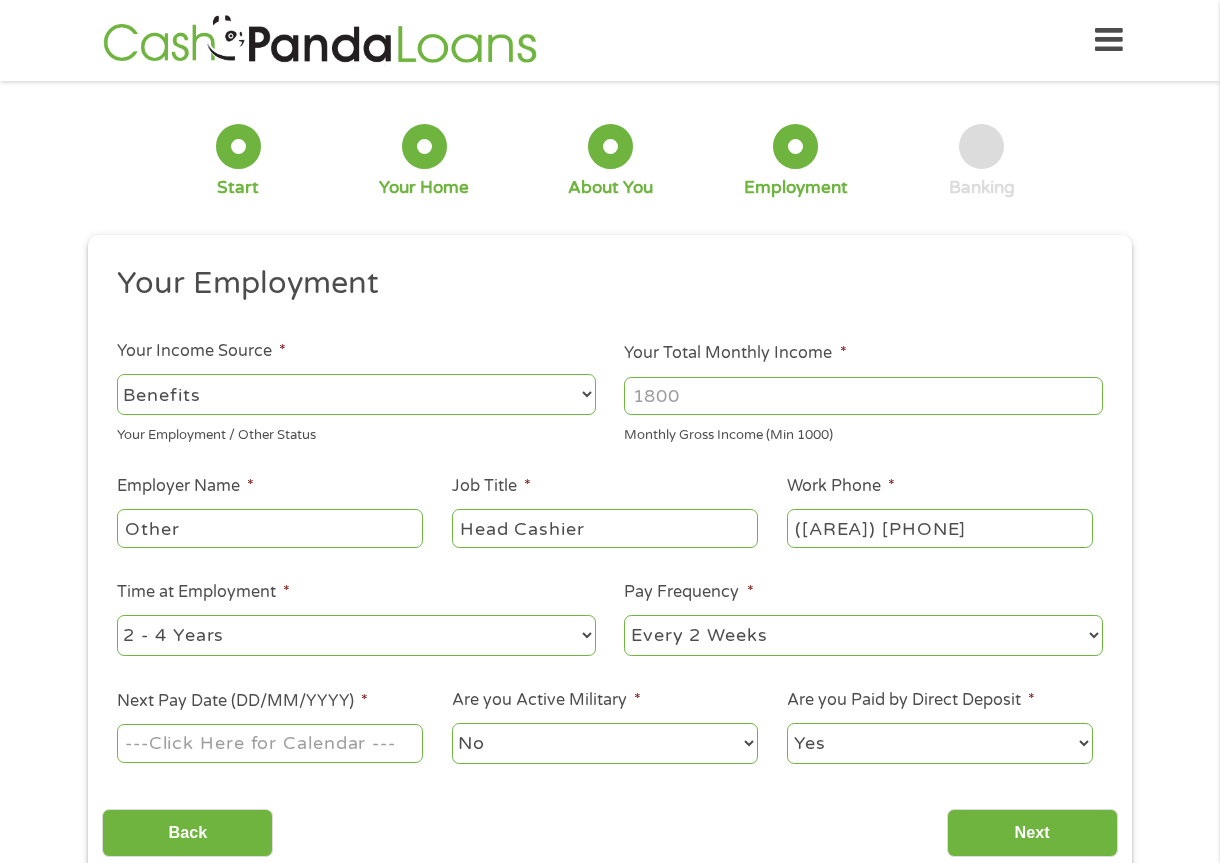 select on "60months" 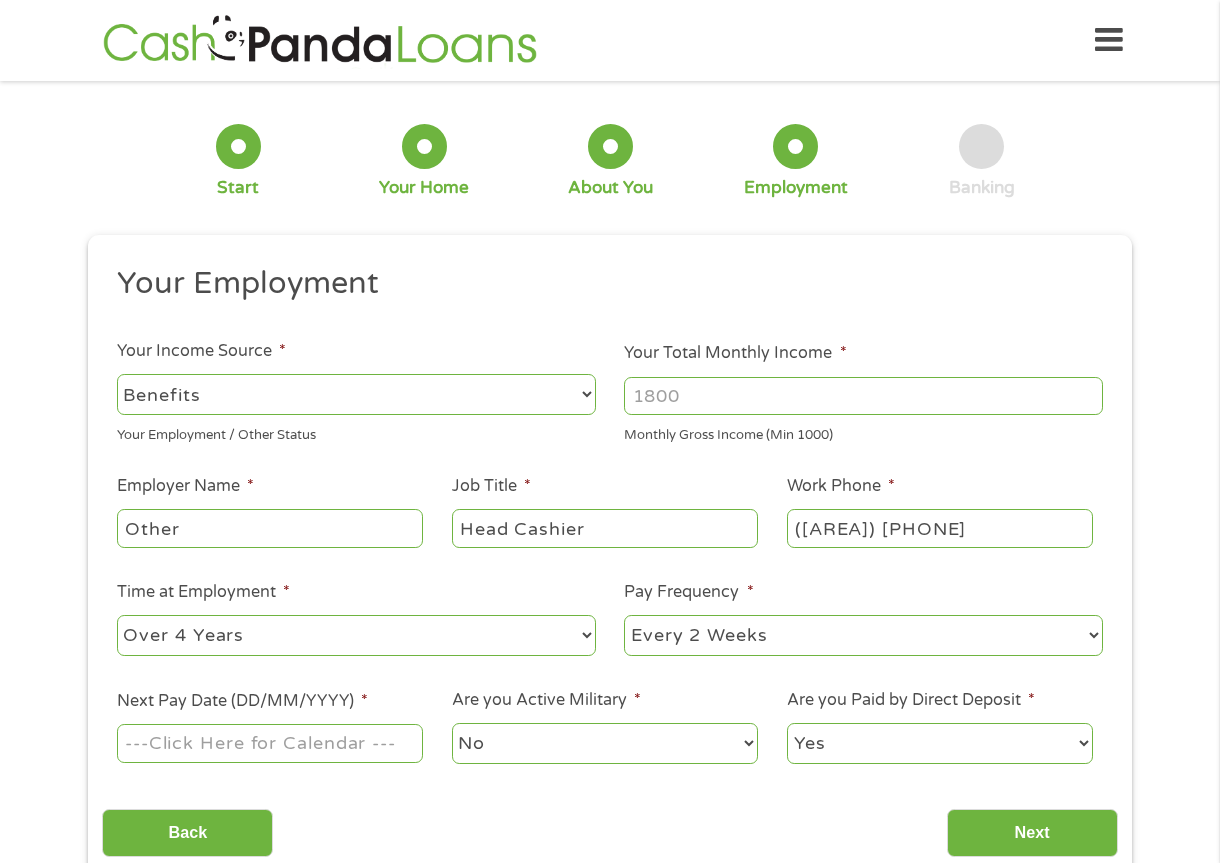 click on "--- Choose one --- 1 Year or less 1 - 2 Years 2 - 4 Years Over 4 Years" at bounding box center (356, 635) 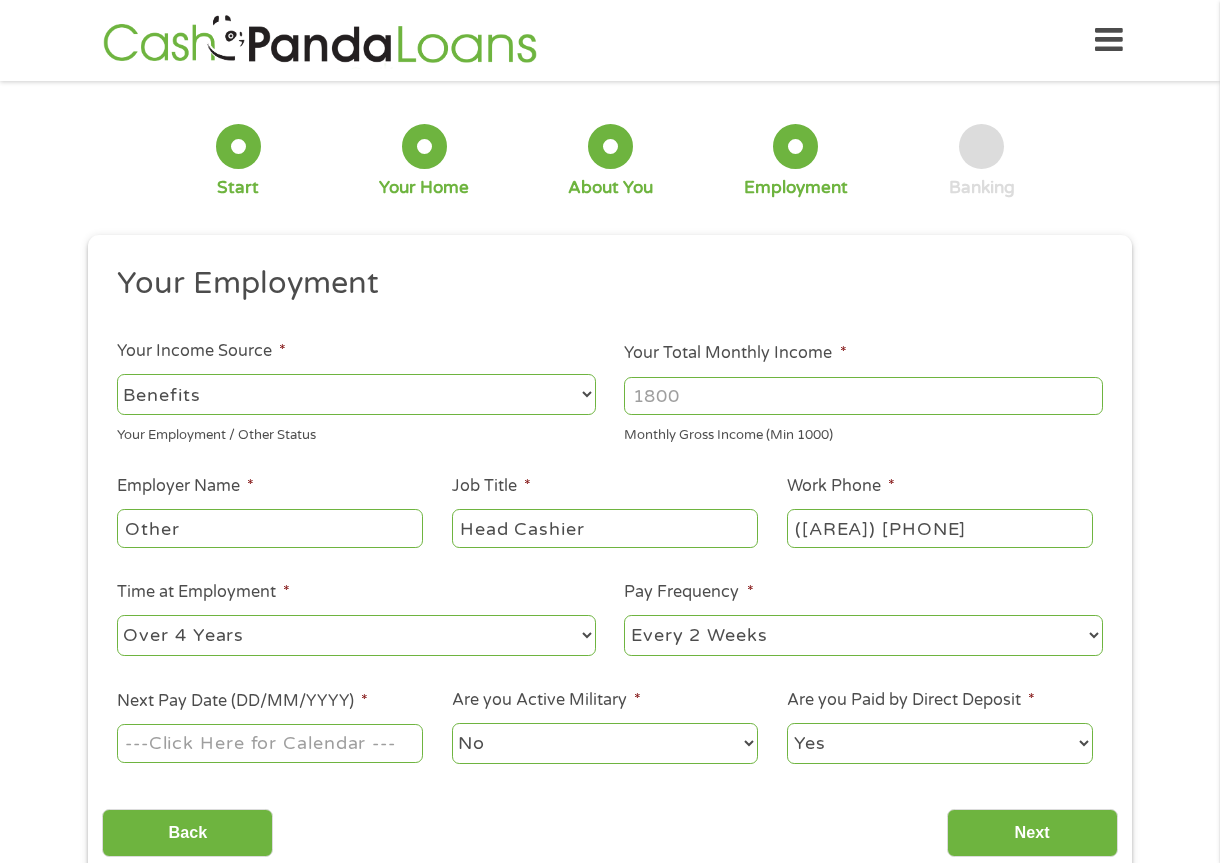 click on "--- Choose one --- Every 2 Weeks Every Week Monthly Semi-Monthly" at bounding box center (863, 635) 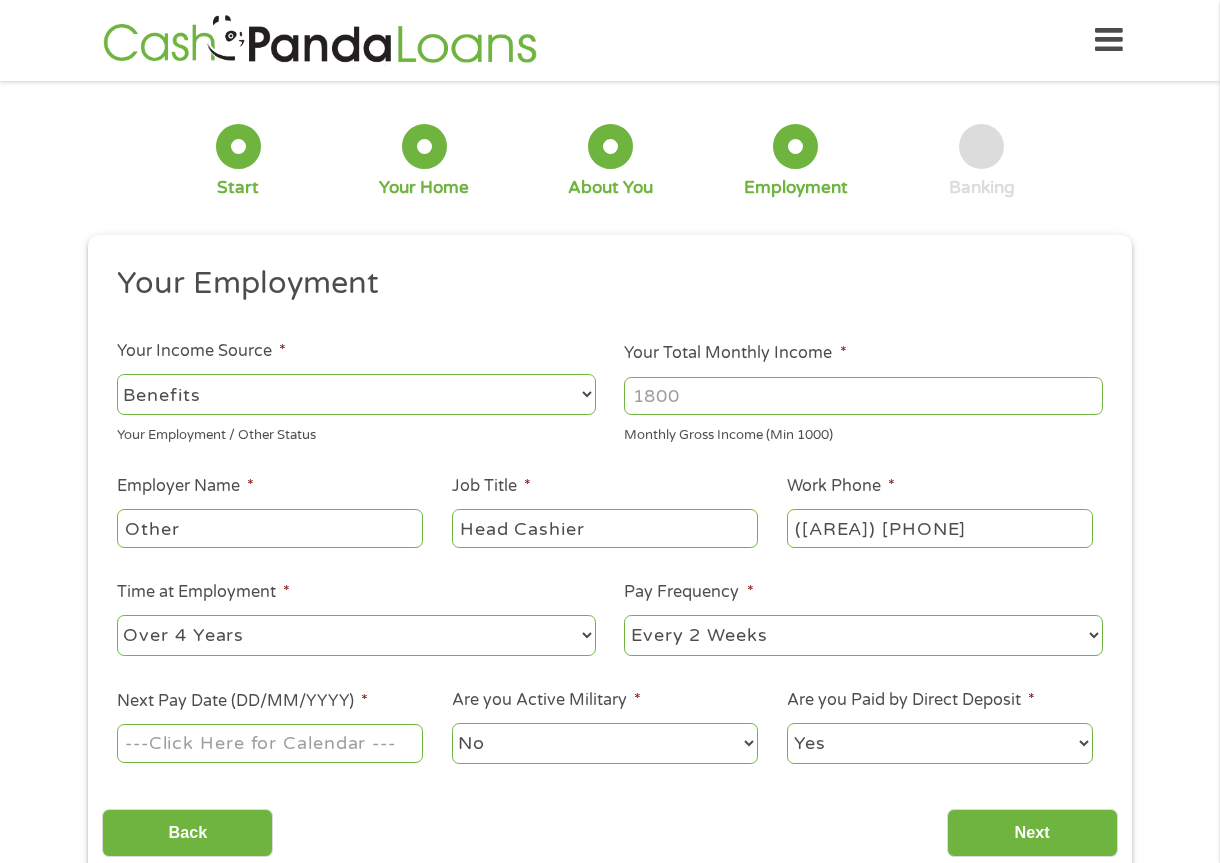 select on "monthly" 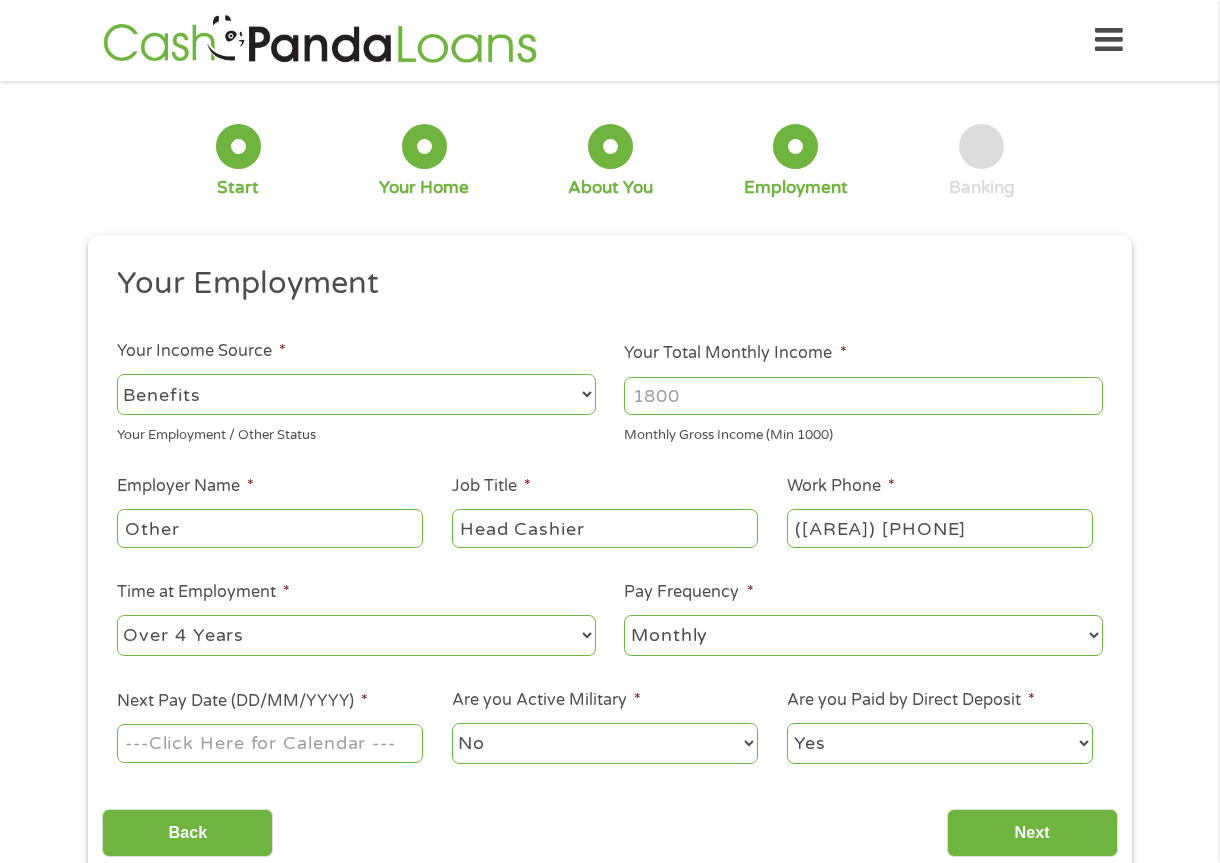 click on "--- Choose one --- Every 2 Weeks Every Week Monthly Semi-Monthly" at bounding box center (863, 635) 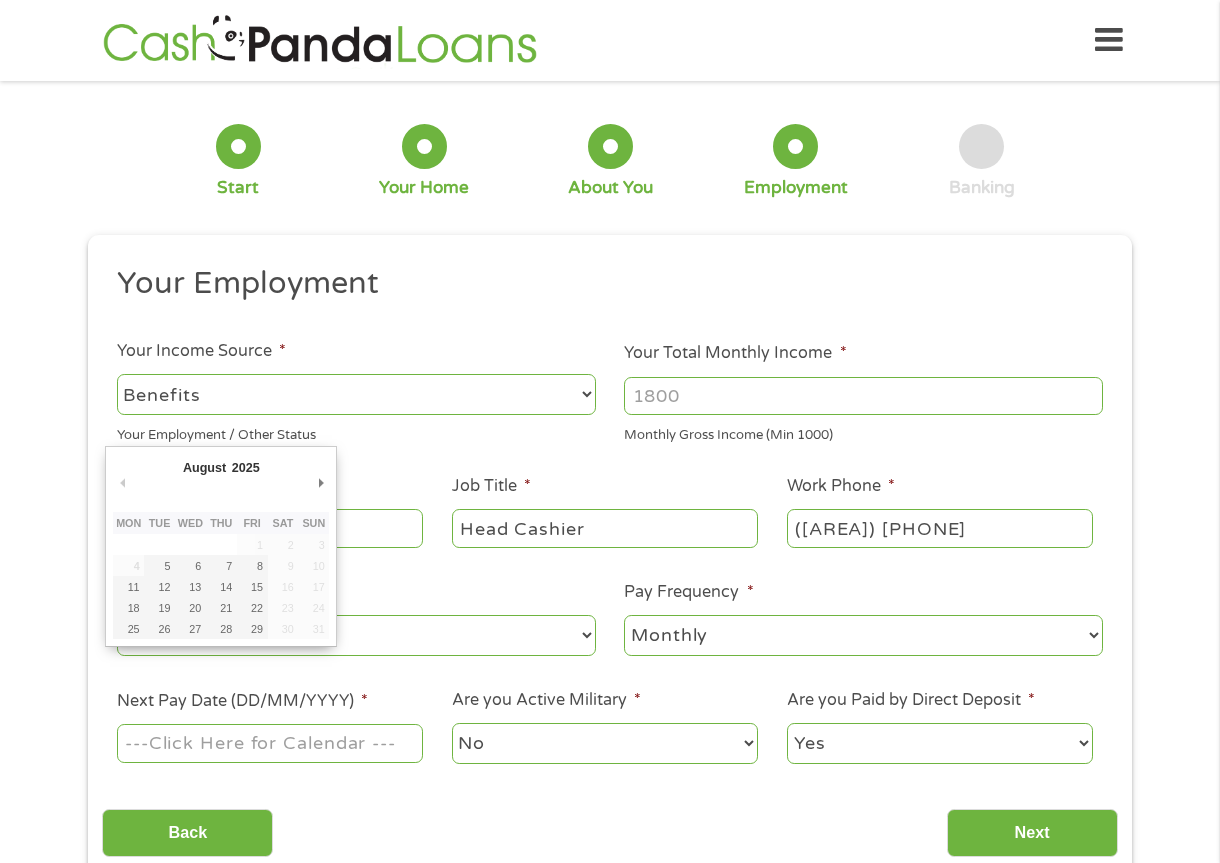 click on "Next Pay Date (DD/MM/YYYY) *" at bounding box center [270, 743] 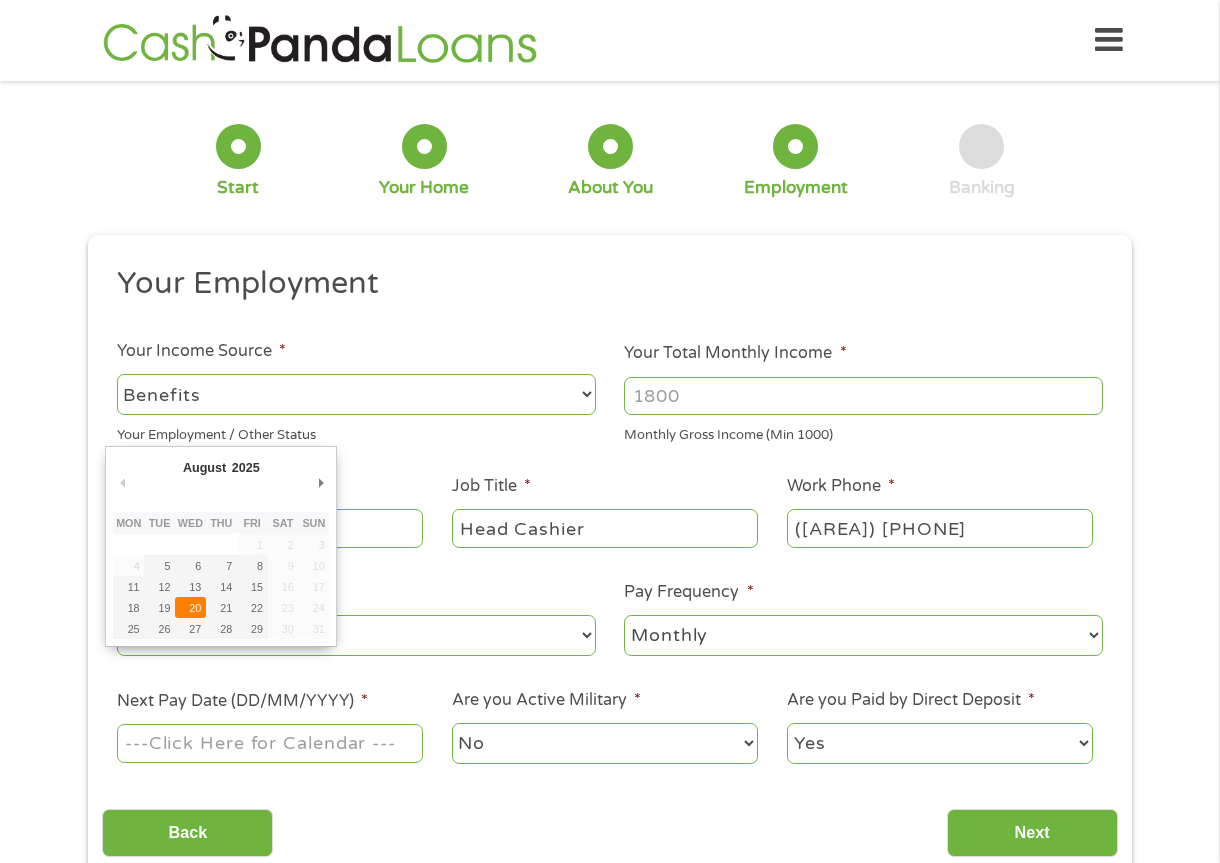 type on "[DATE]" 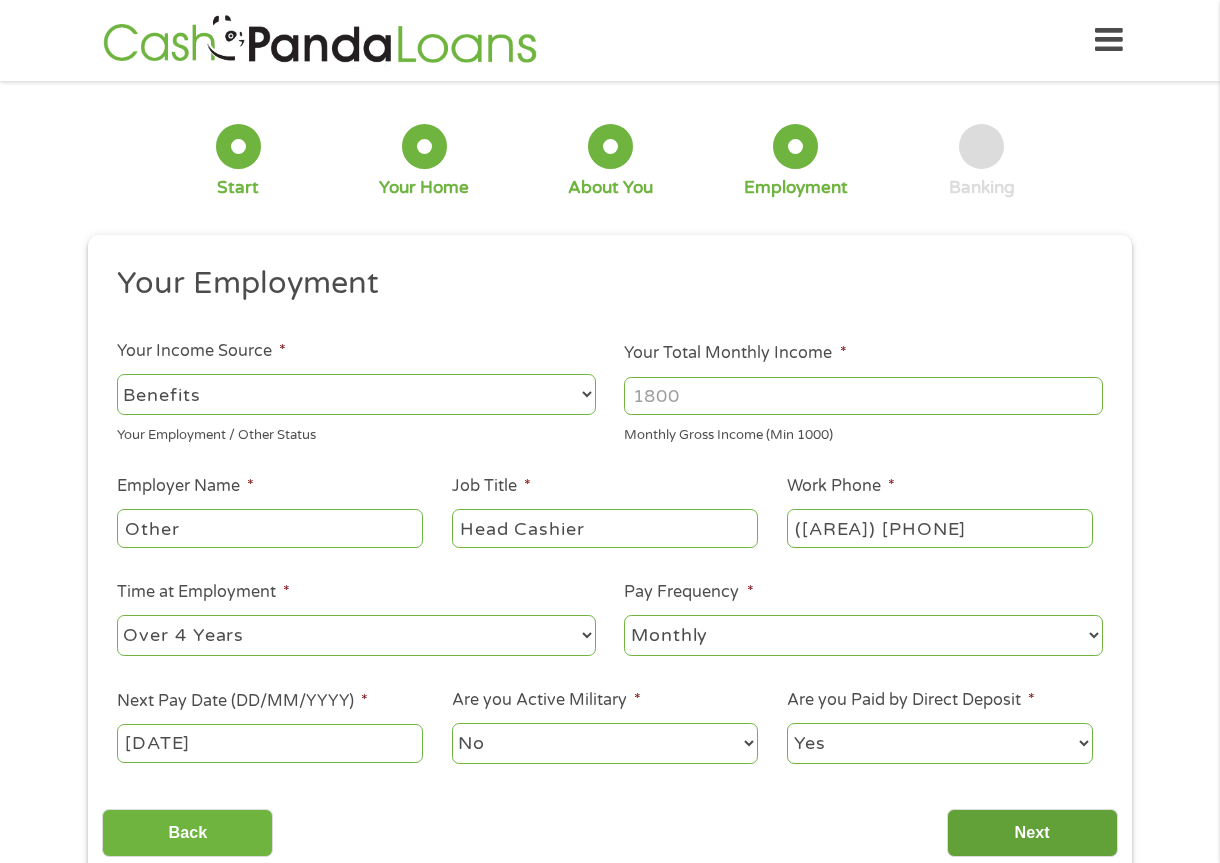 click on "Next" at bounding box center [1032, 833] 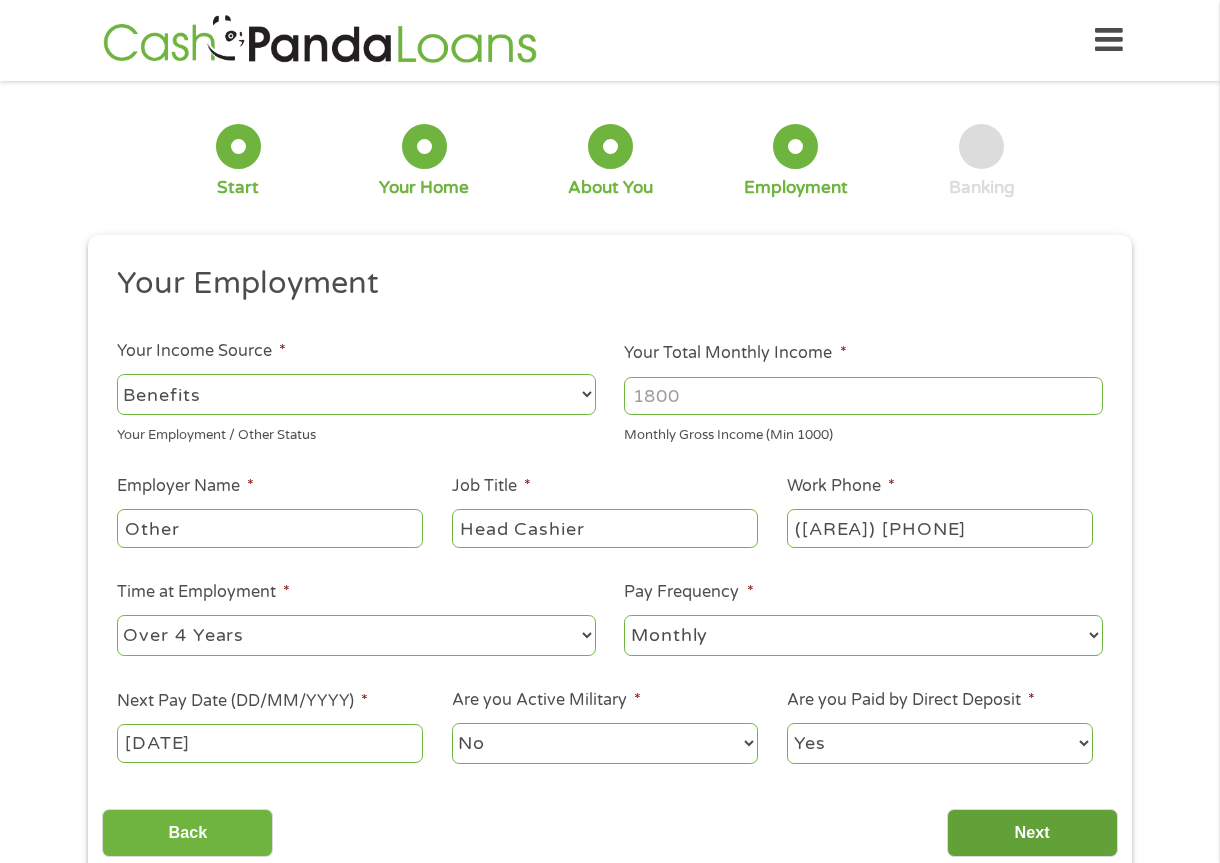 scroll, scrollTop: 0, scrollLeft: 0, axis: both 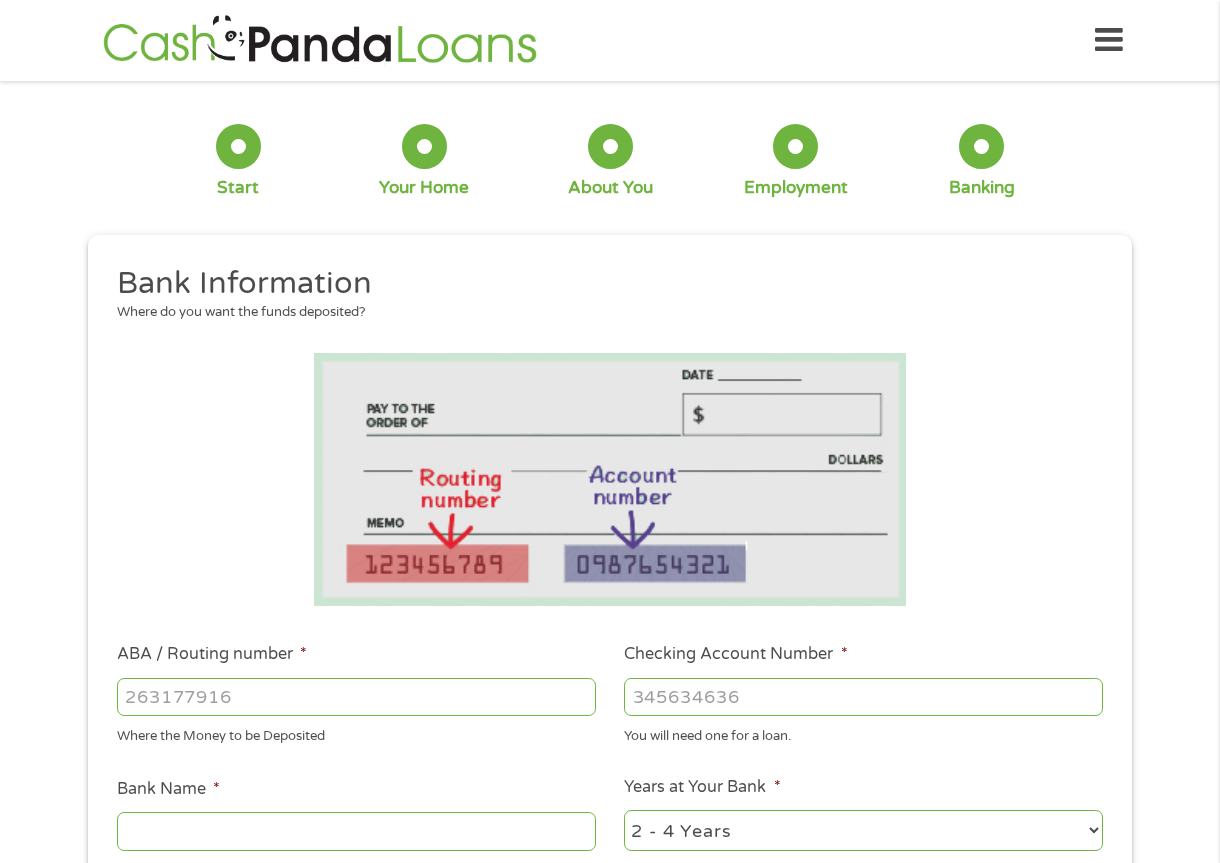 drag, startPoint x: 237, startPoint y: 692, endPoint x: 233, endPoint y: 707, distance: 15.524175 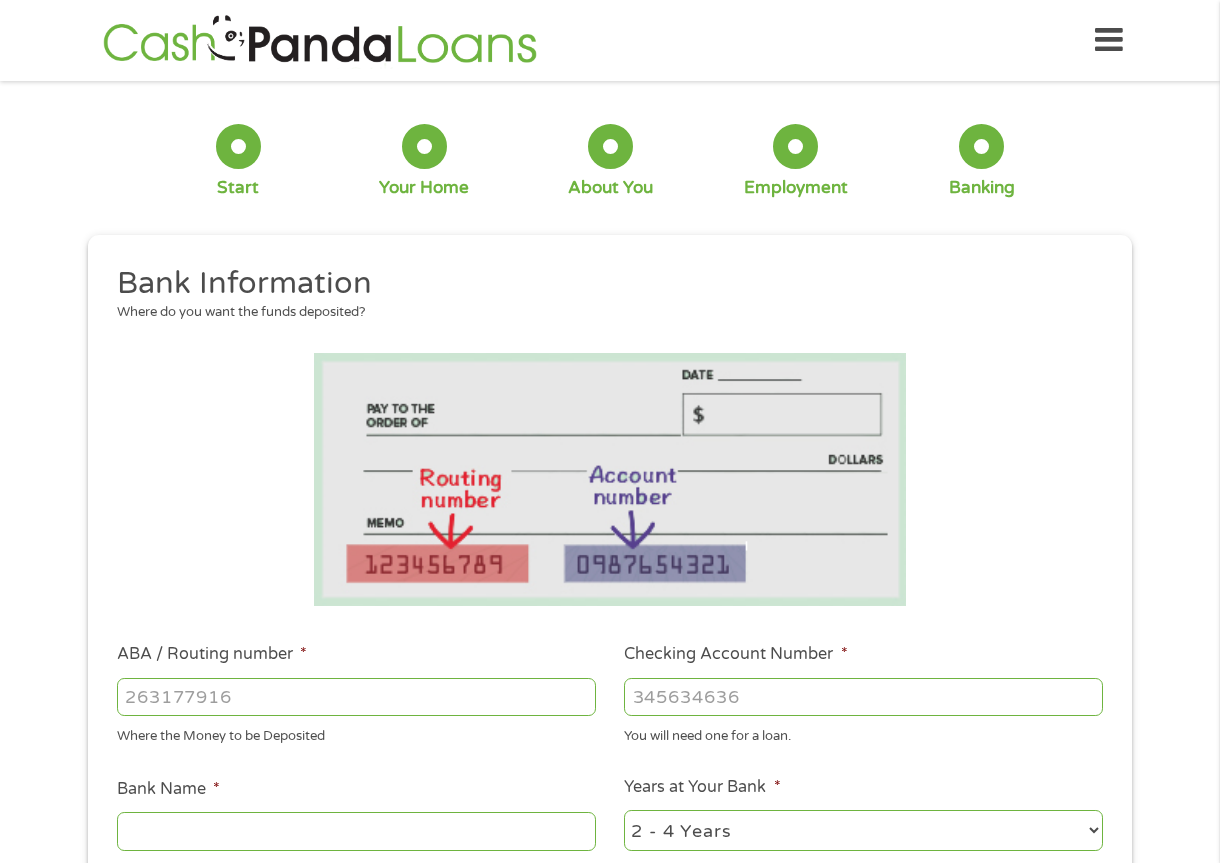 type on "[NUMBER]" 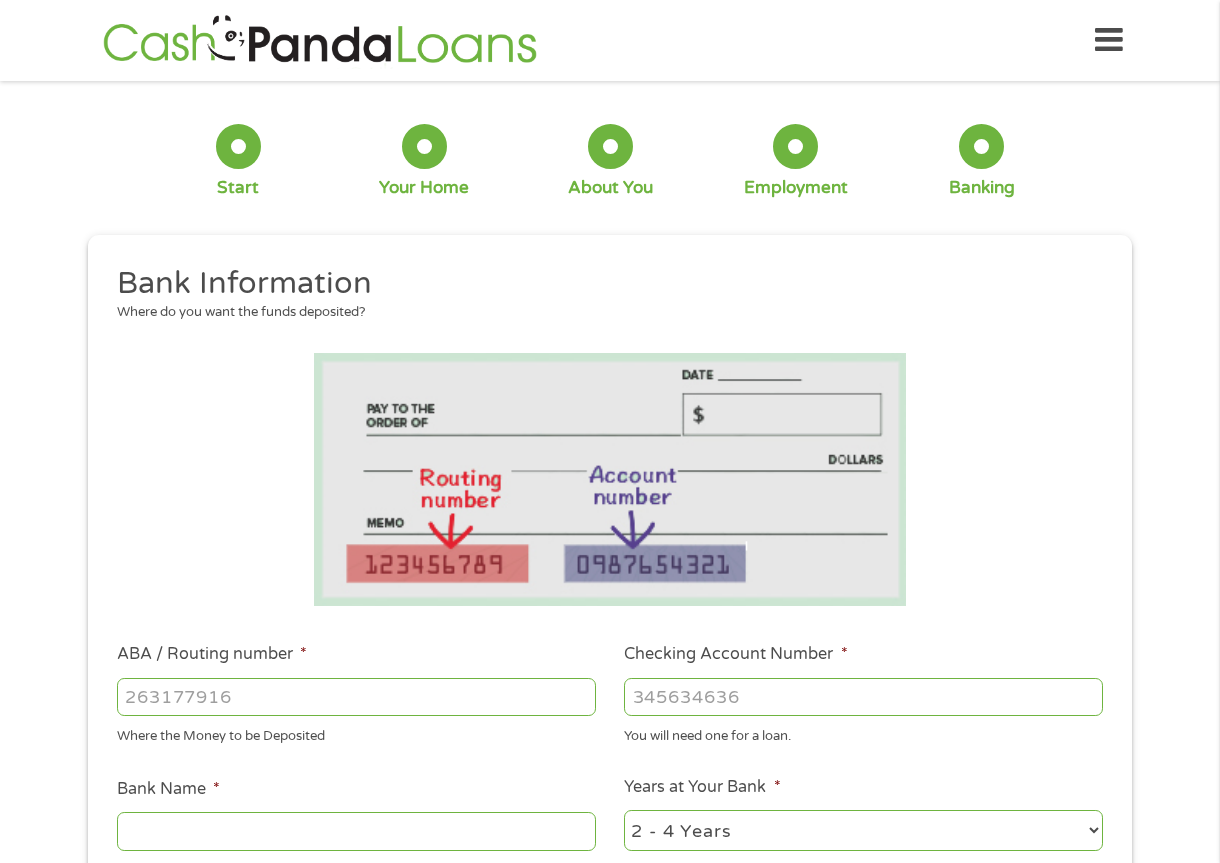 type on "CITIZENS BANK NA" 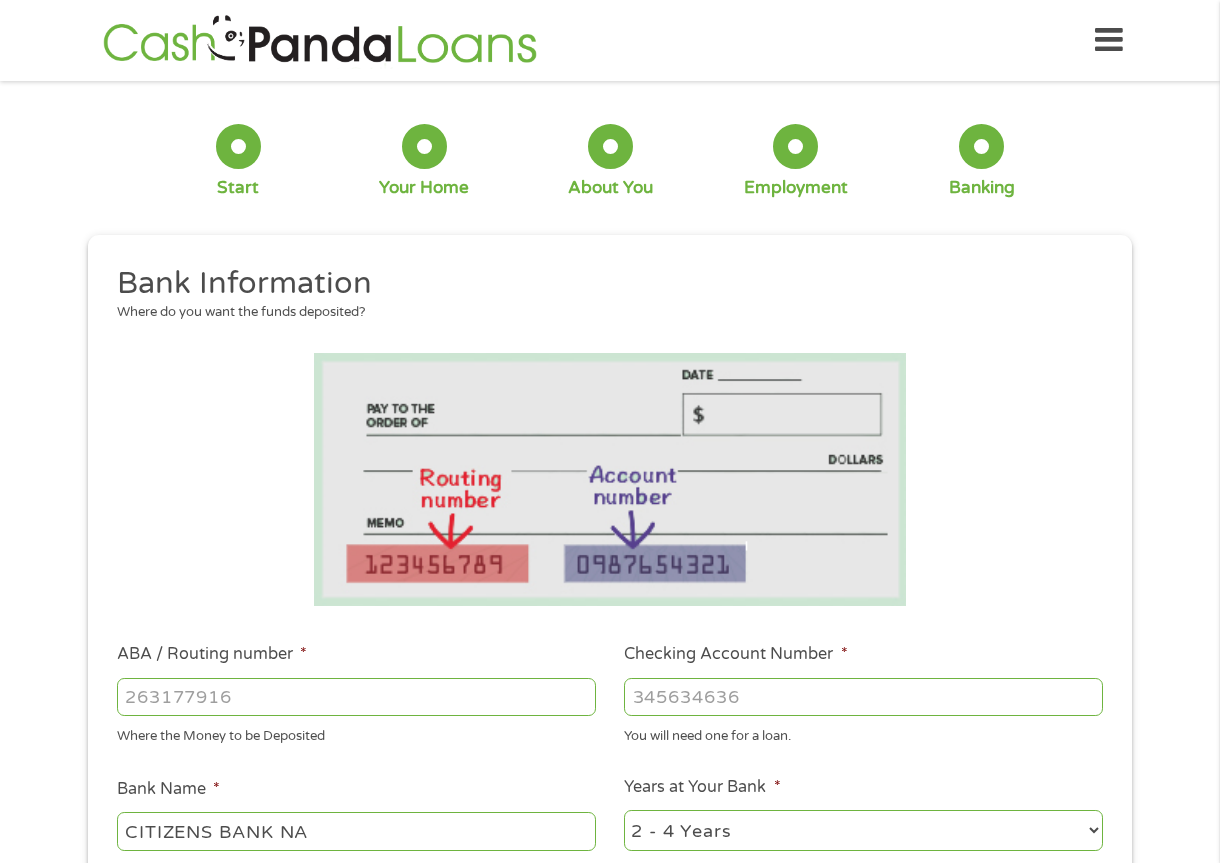 type on "[NUMBER]" 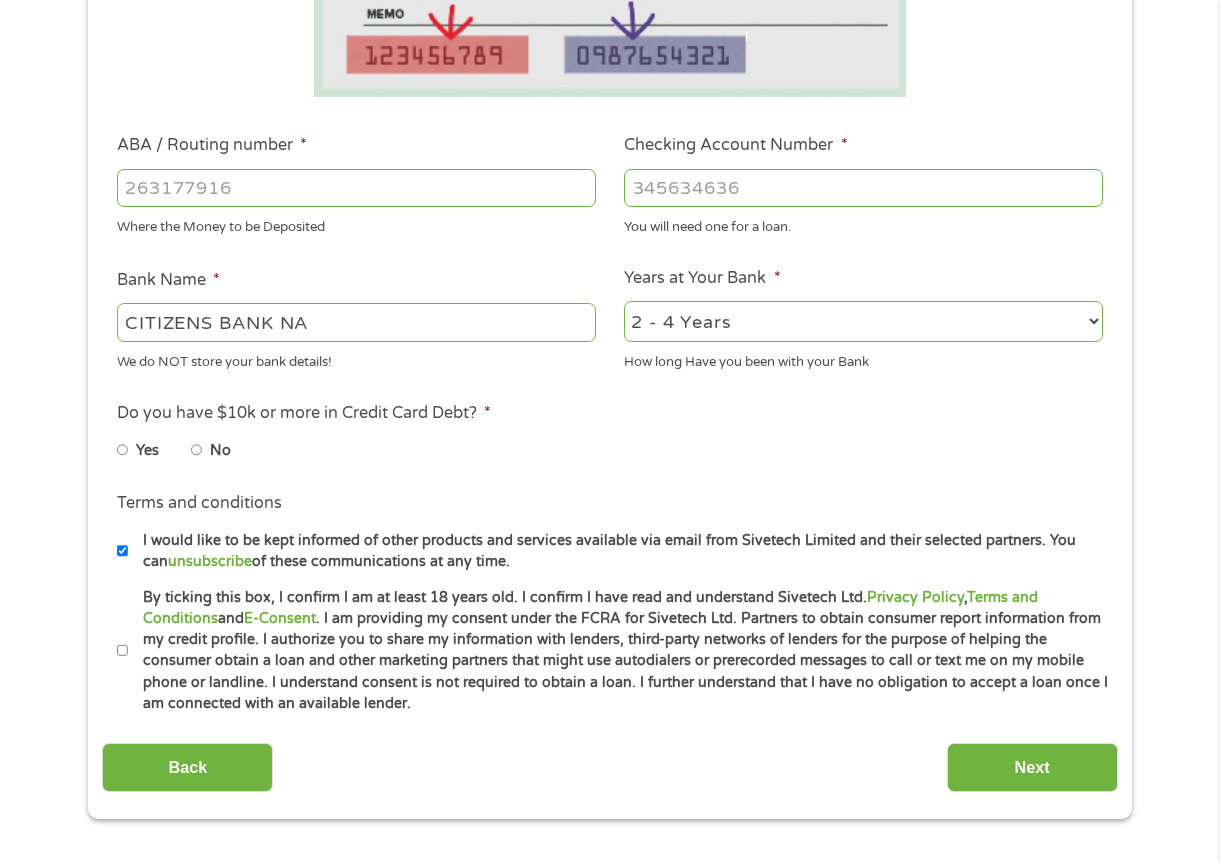 scroll, scrollTop: 527, scrollLeft: 0, axis: vertical 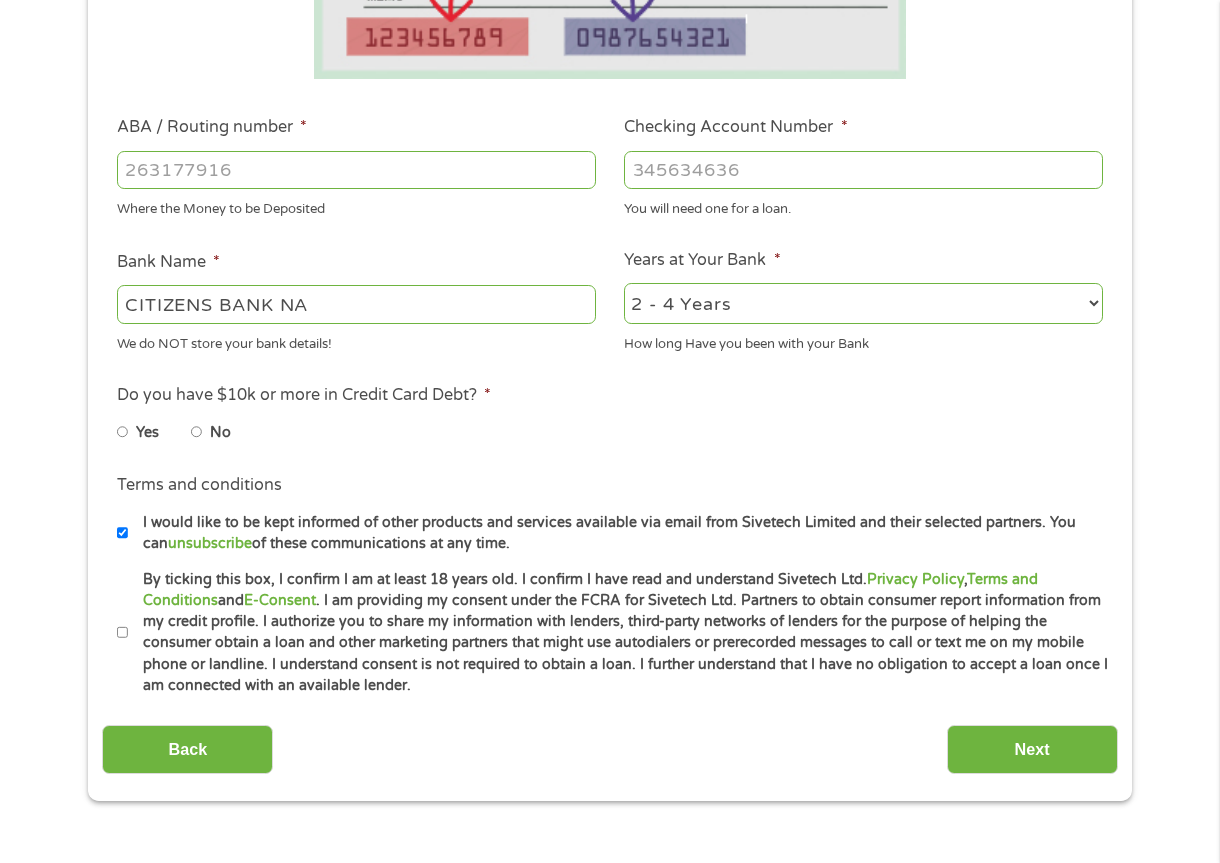 type on "[NUMBER]" 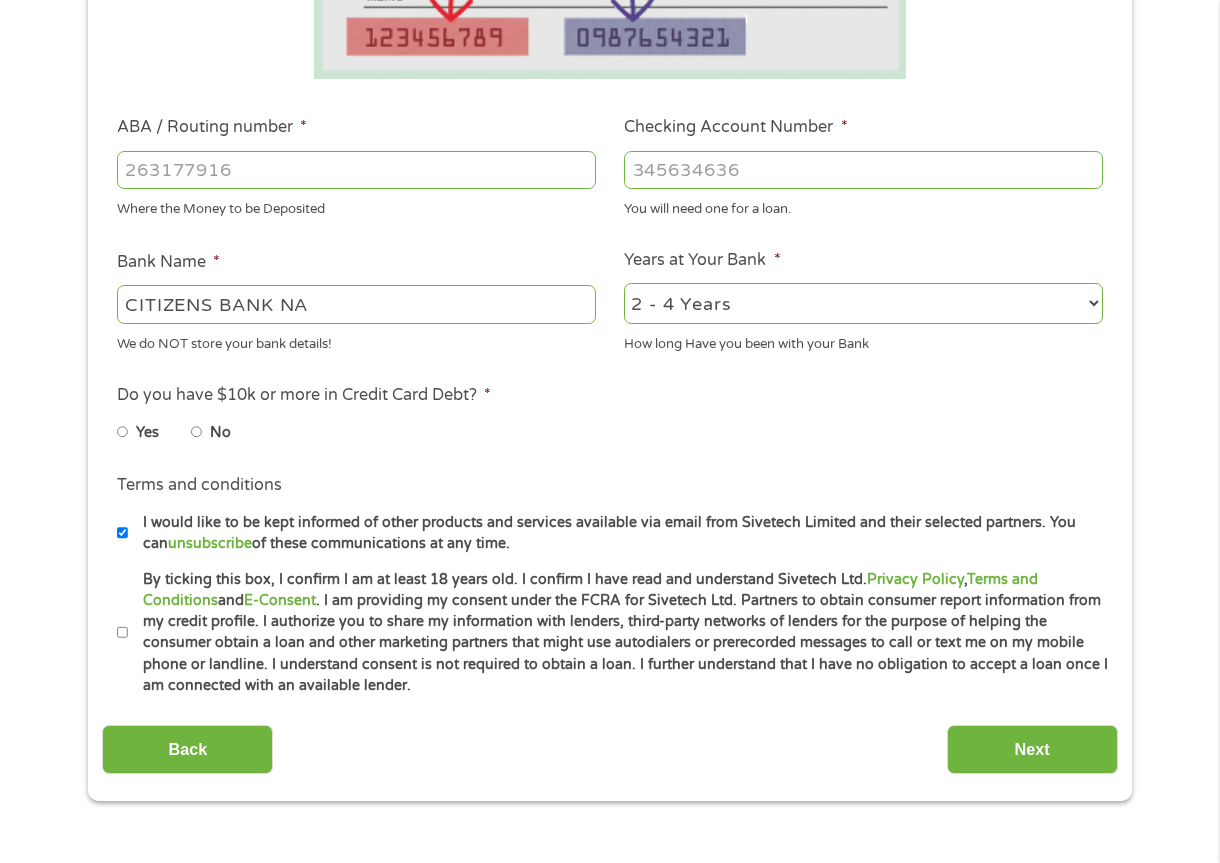 select on "60months" 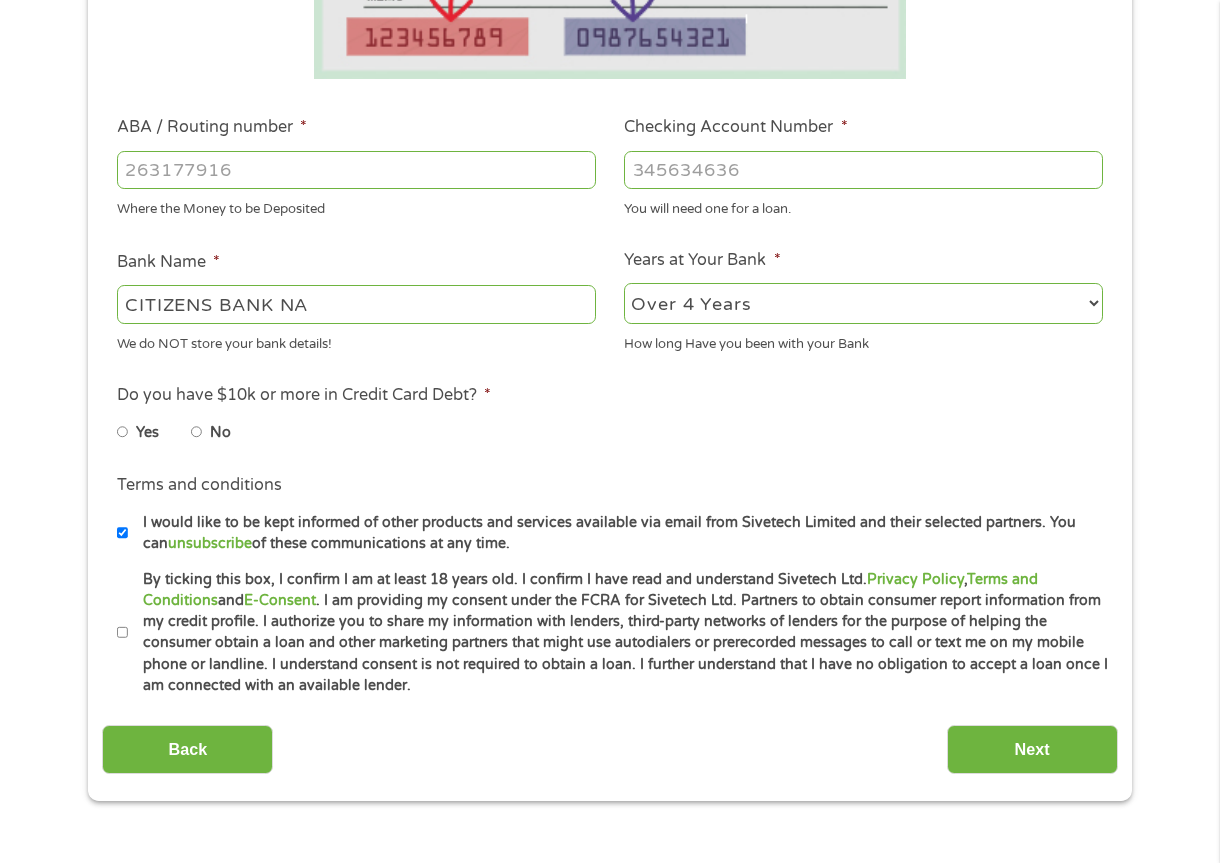 click on "2 - 4 Years 6 - 12 Months 1 - 2 Years Over 4 Years" at bounding box center (863, 303) 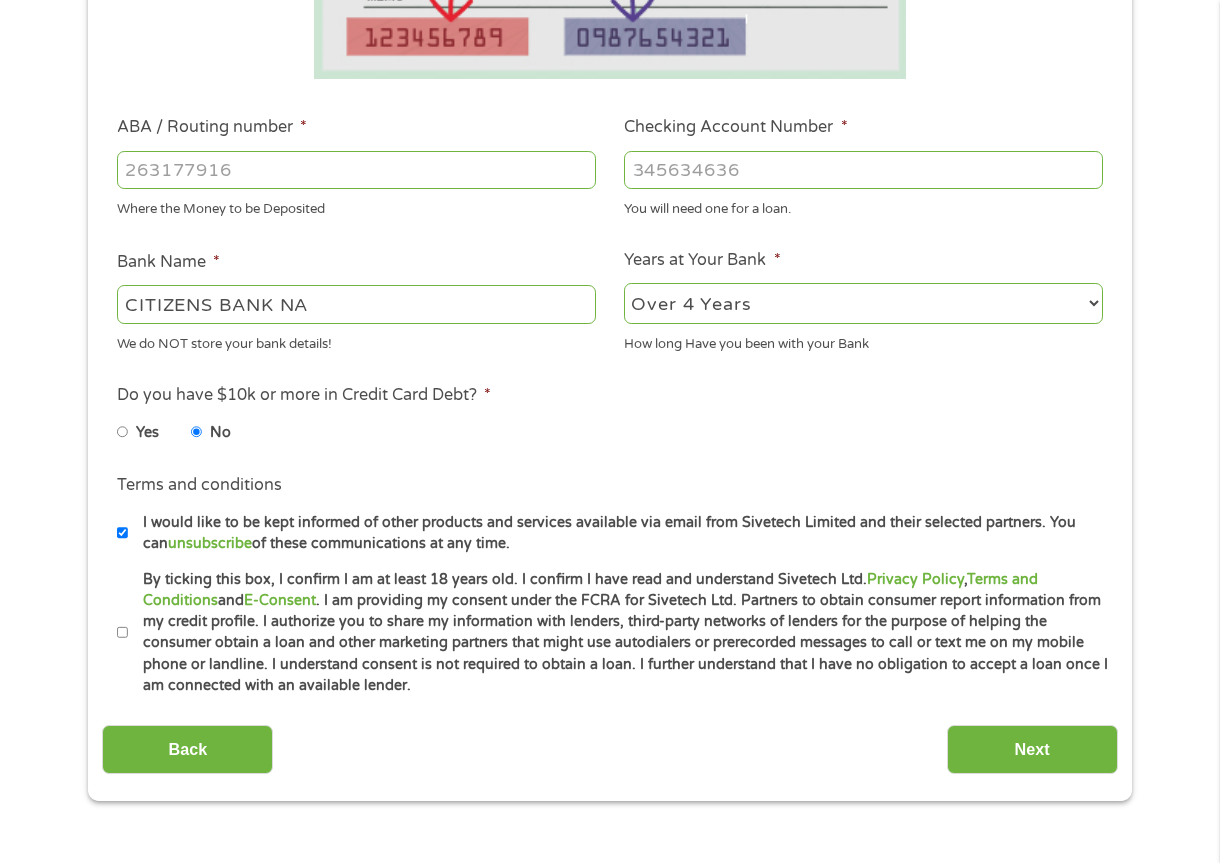 click on "By ticking this box, I confirm I am at least 18 years old. I confirm I have read and understand Sivetech Ltd.  Privacy Policy ,  Terms and Conditions  and  E-Consent . I am providing my consent under the FCRA for Sivetech Ltd. Partners to obtain consumer report information from my credit profile. I authorize you to share my information with lenders, third-party networks of lenders for the purpose of helping the consumer obtain a loan and other marketing partners that might use autodialers or prerecorded messages to call or text me on my mobile phone or landline. I understand consent is not required to obtain a loan. I further understand that I have no obligation to accept a loan once I am connected with an available lender." at bounding box center [123, 633] 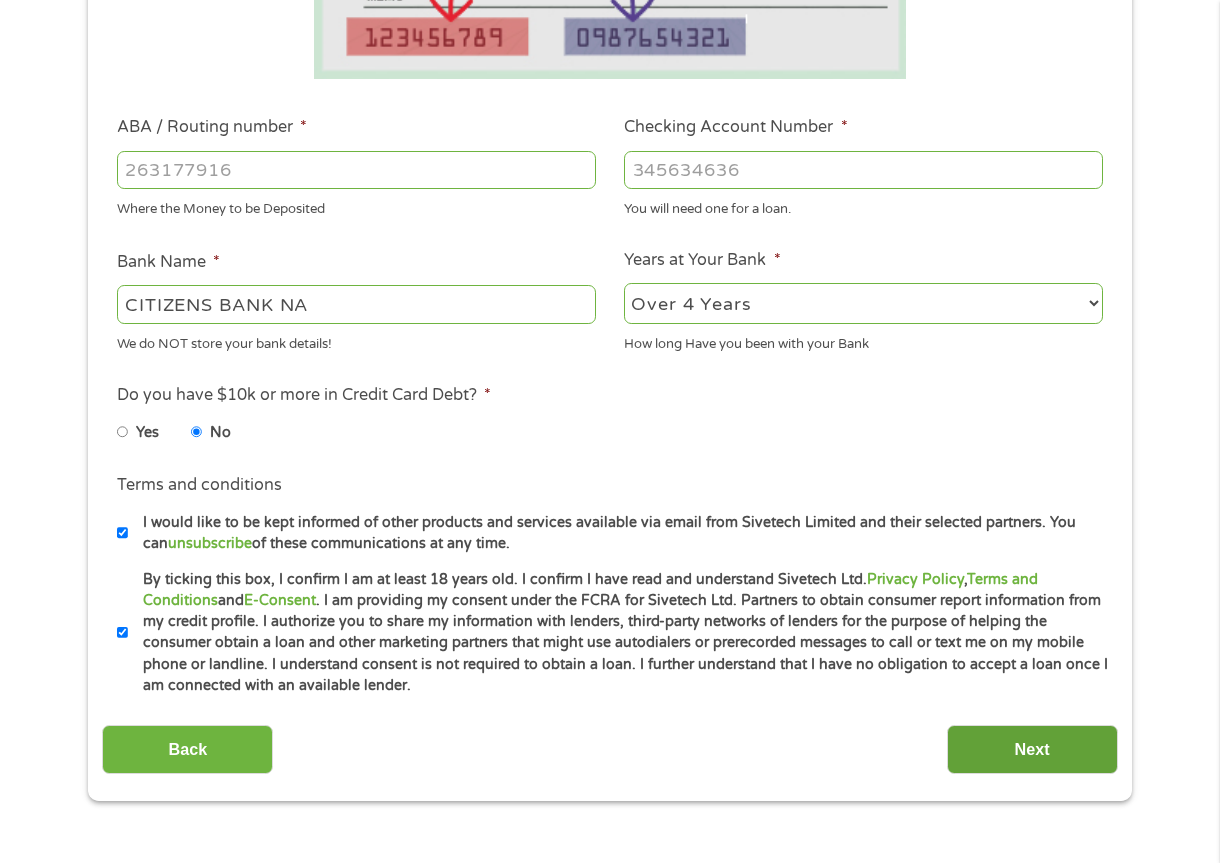click on "Next" at bounding box center (1032, 749) 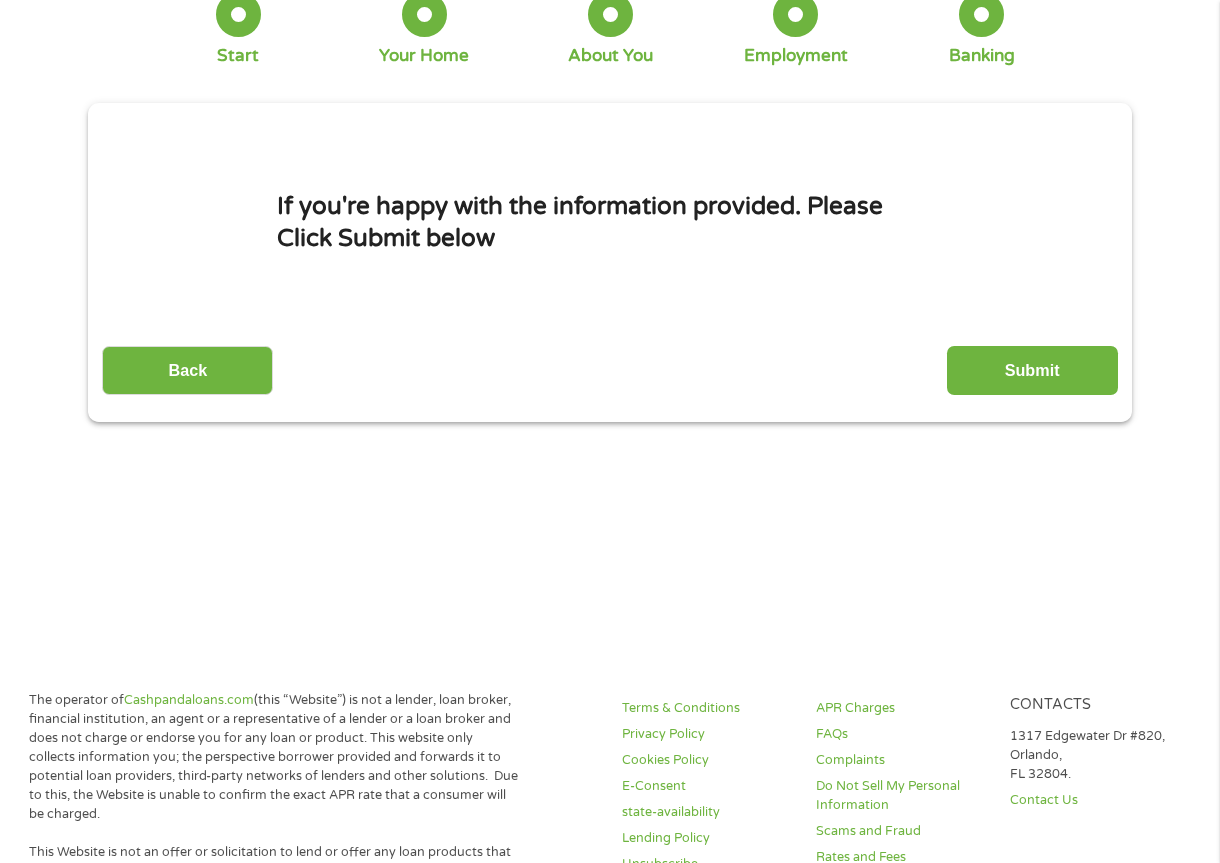 scroll, scrollTop: 0, scrollLeft: 0, axis: both 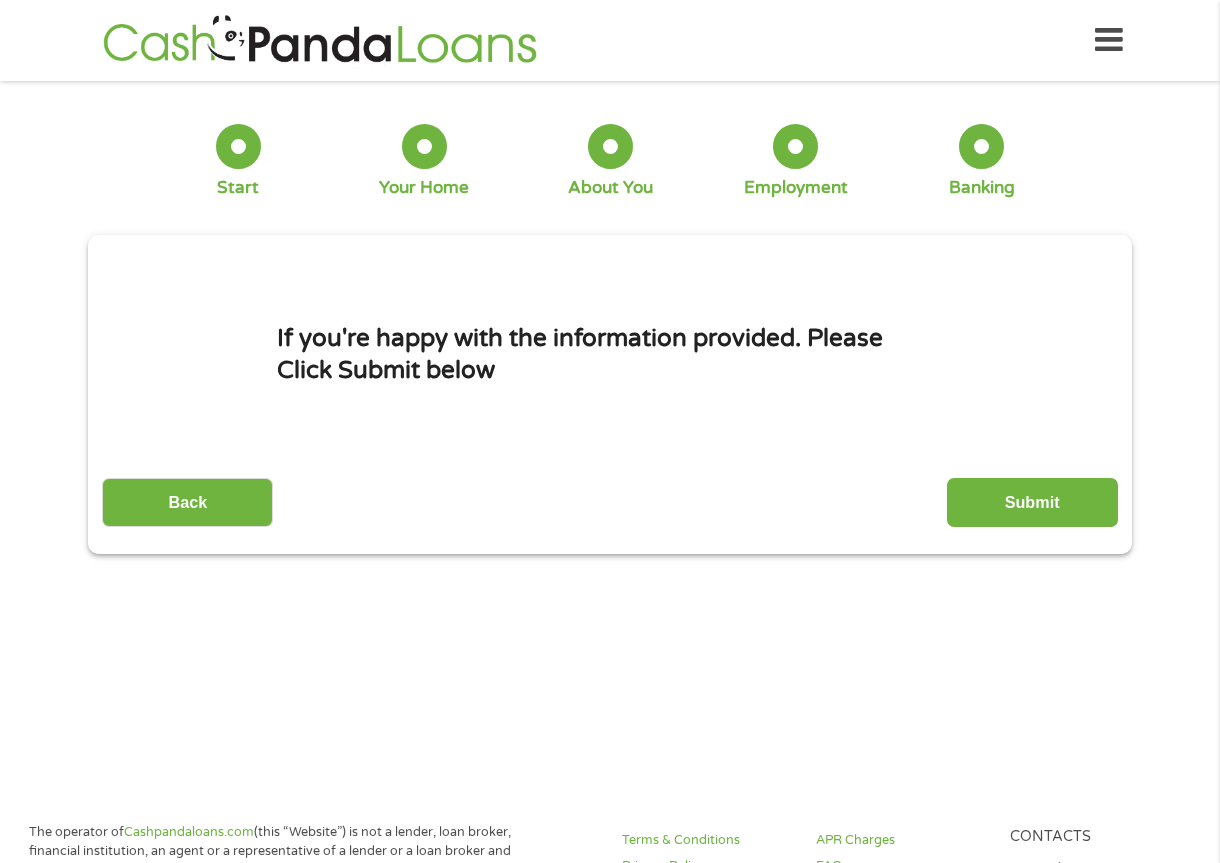 click on "Submit" at bounding box center (1032, 502) 